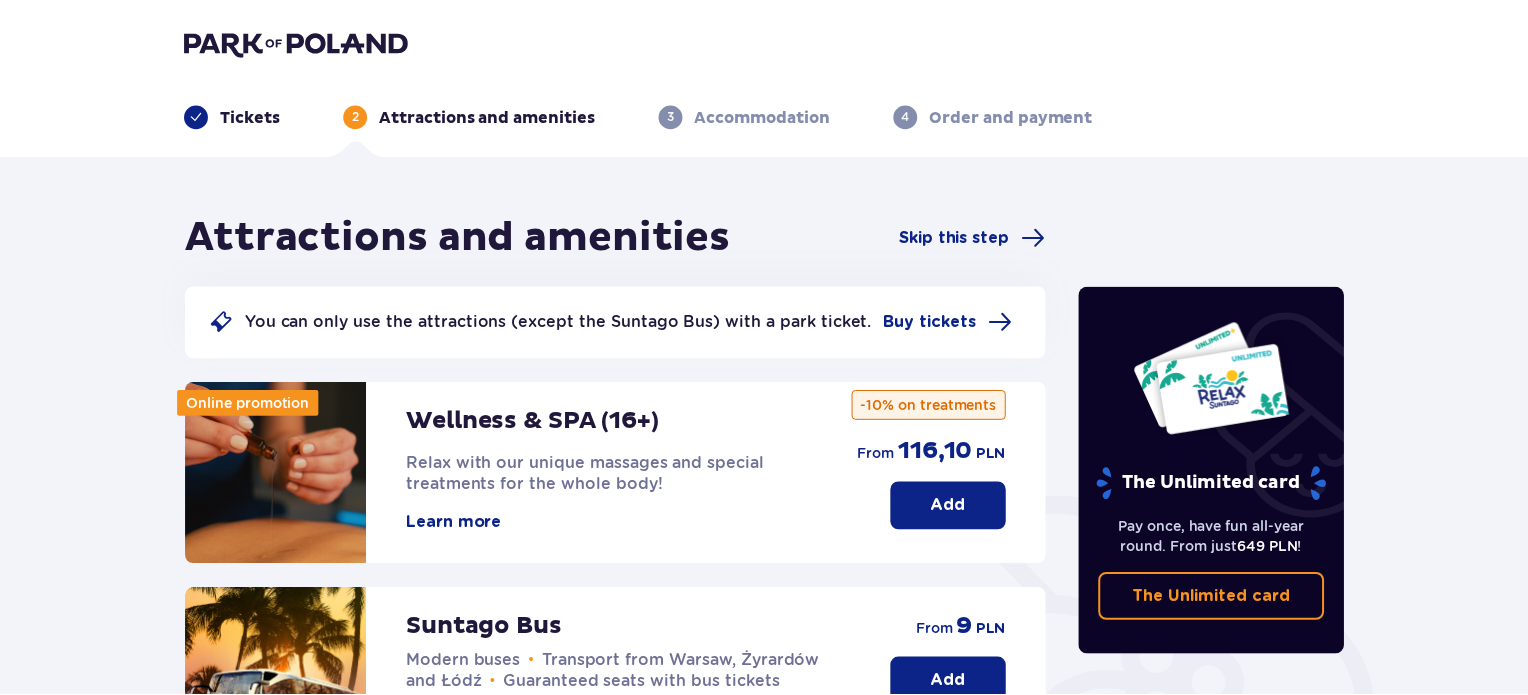 scroll, scrollTop: 0, scrollLeft: 0, axis: both 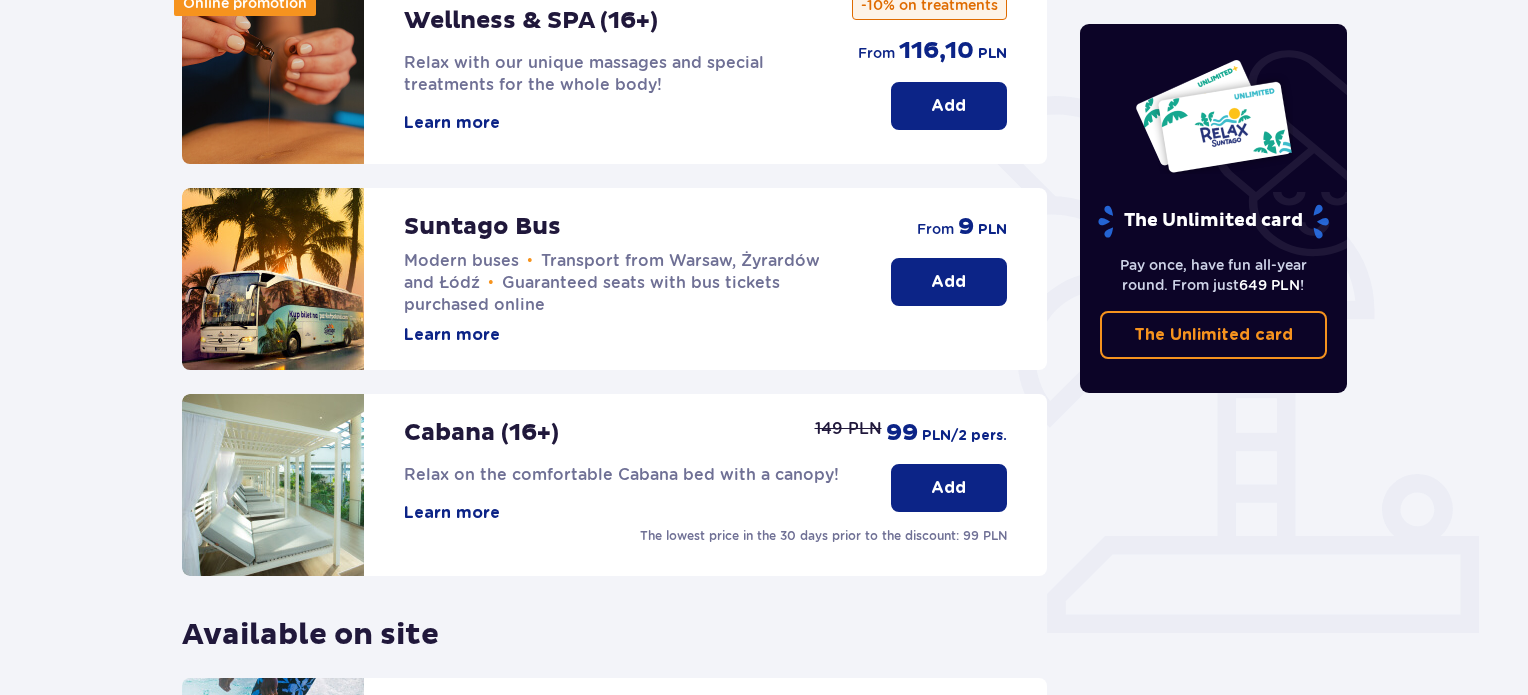 click on "Add" at bounding box center (949, 282) 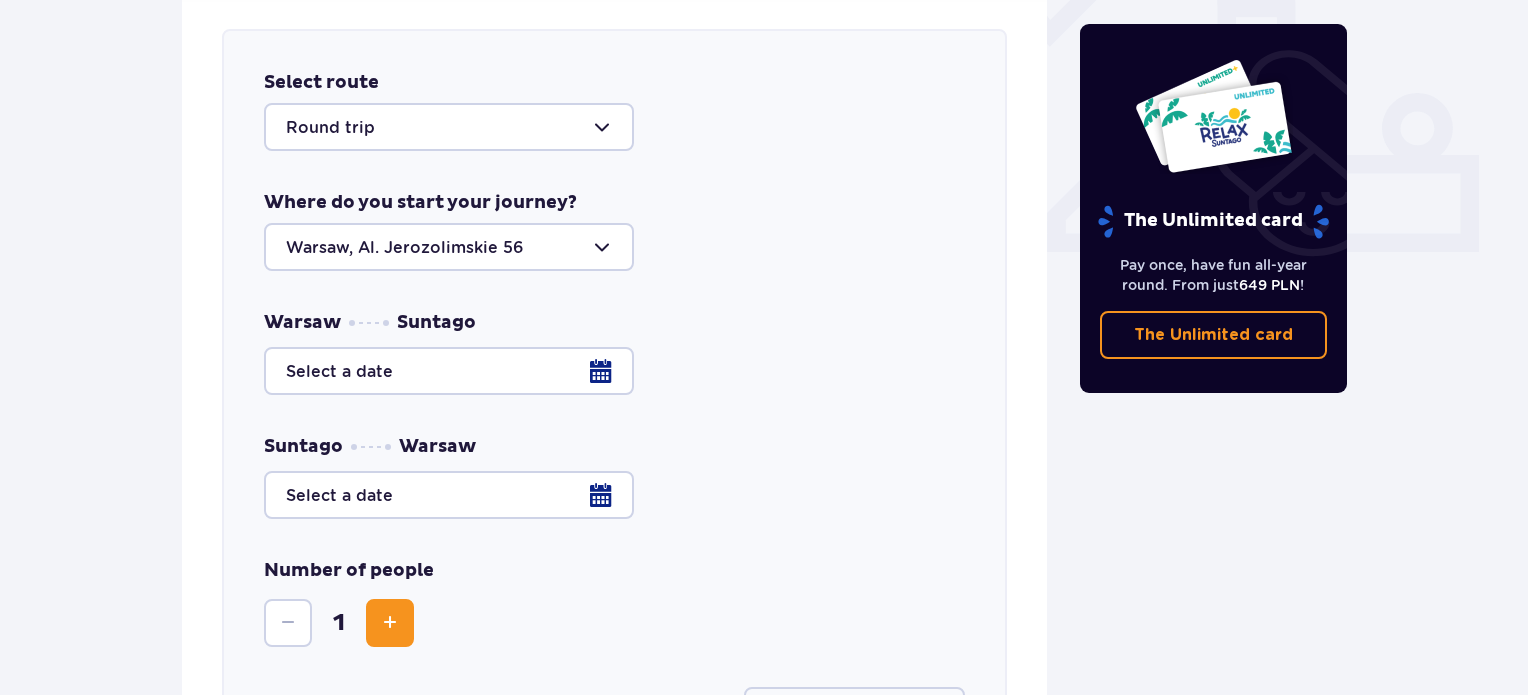 scroll, scrollTop: 786, scrollLeft: 0, axis: vertical 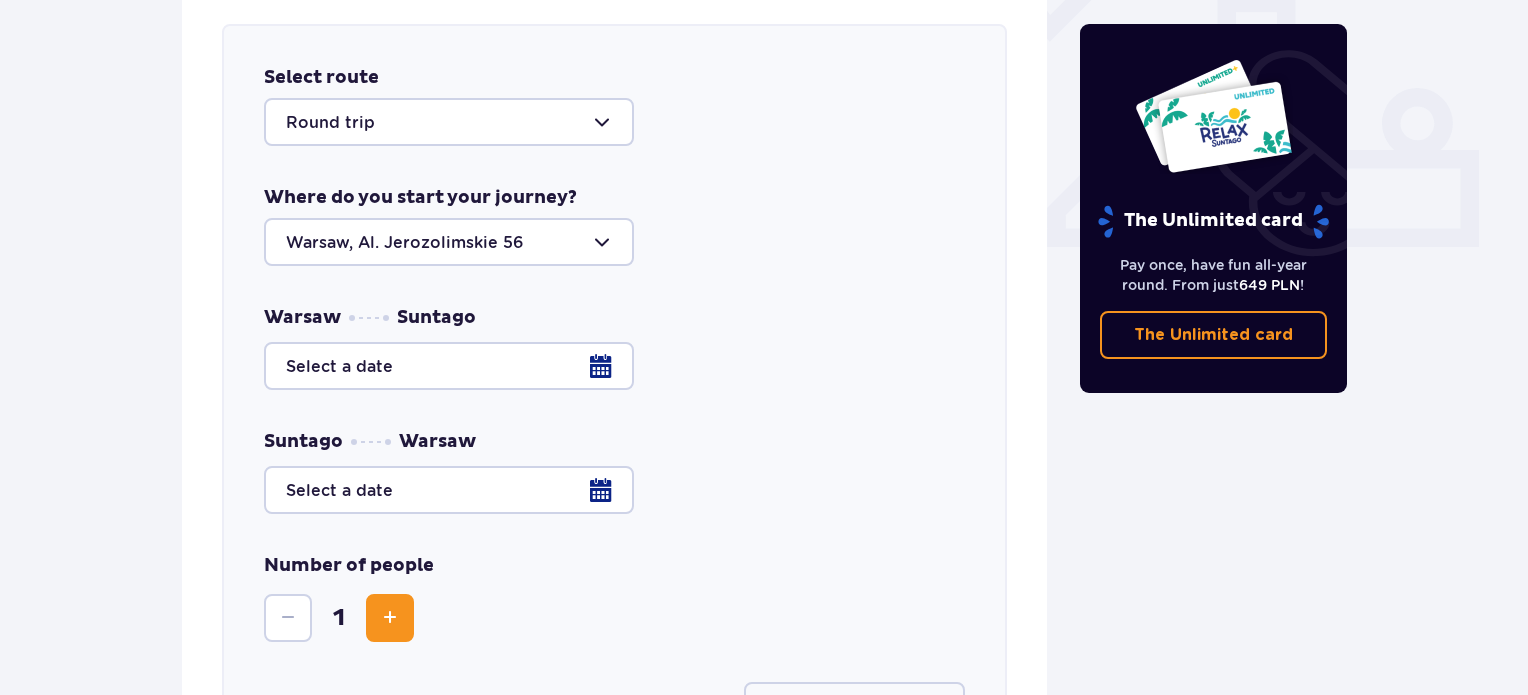 click at bounding box center (449, 122) 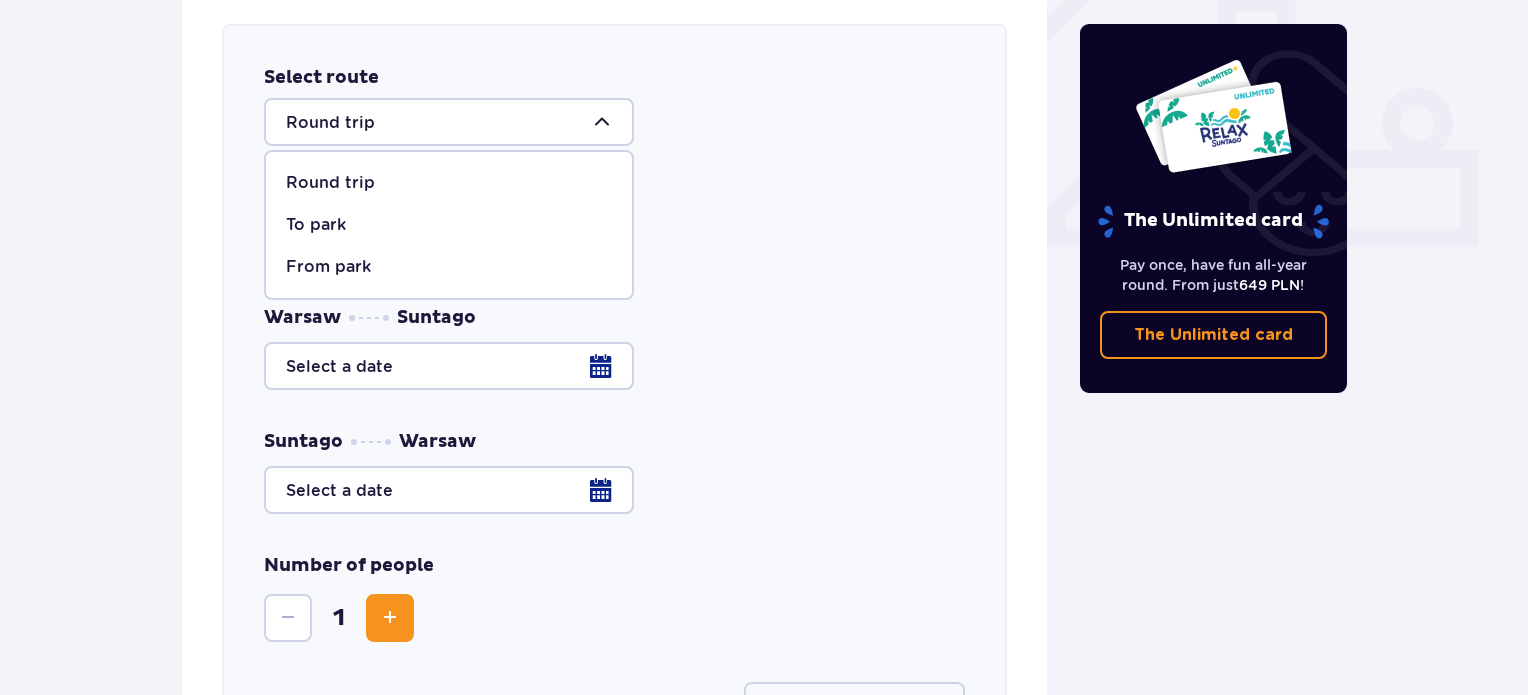 click on "To park" at bounding box center (316, 225) 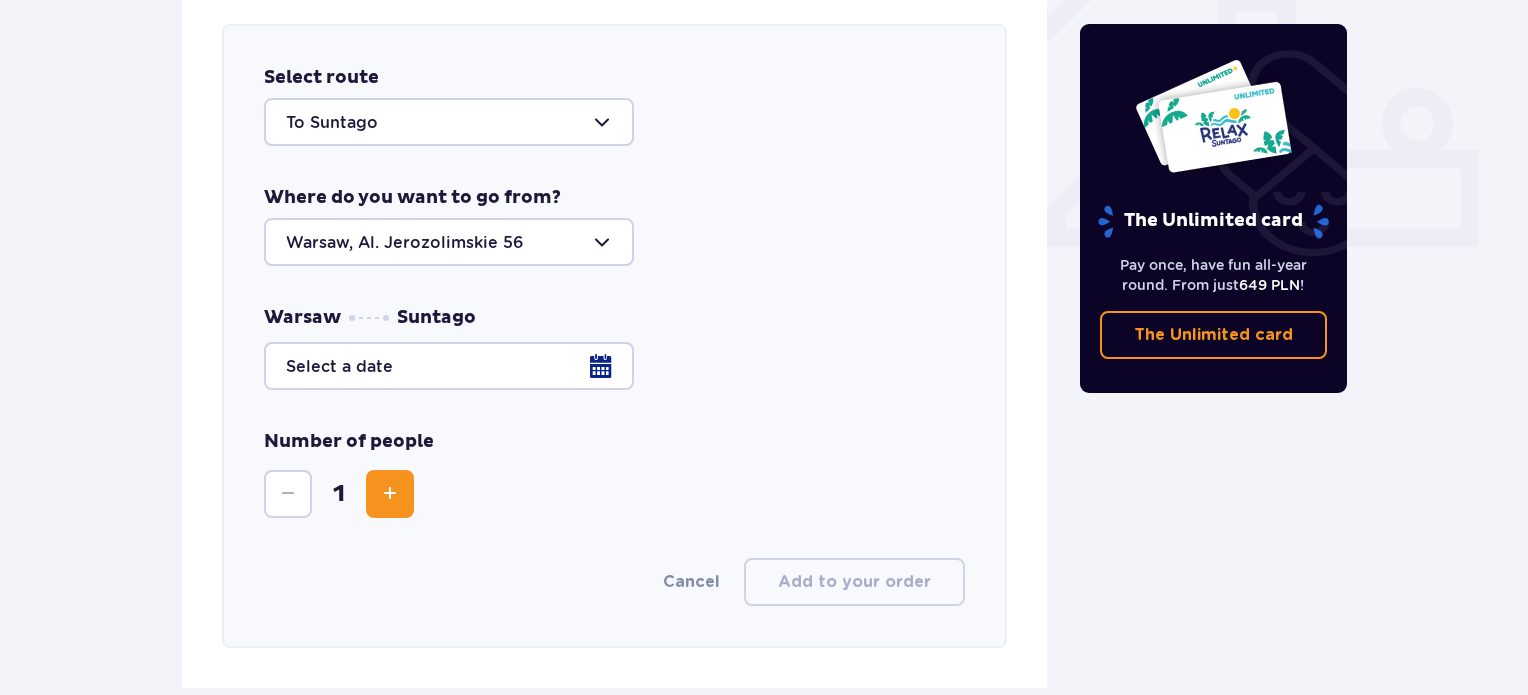 click at bounding box center [614, 366] 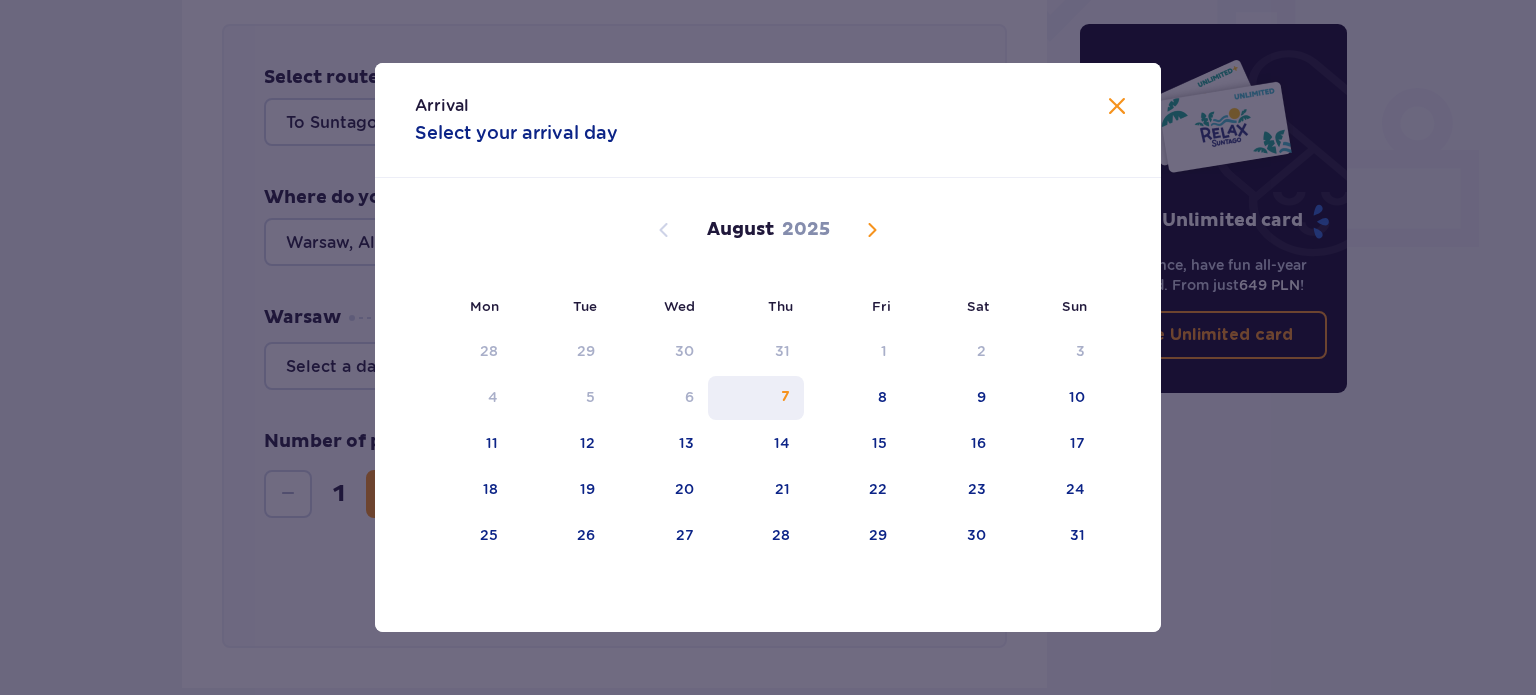 click on "7" at bounding box center (785, 397) 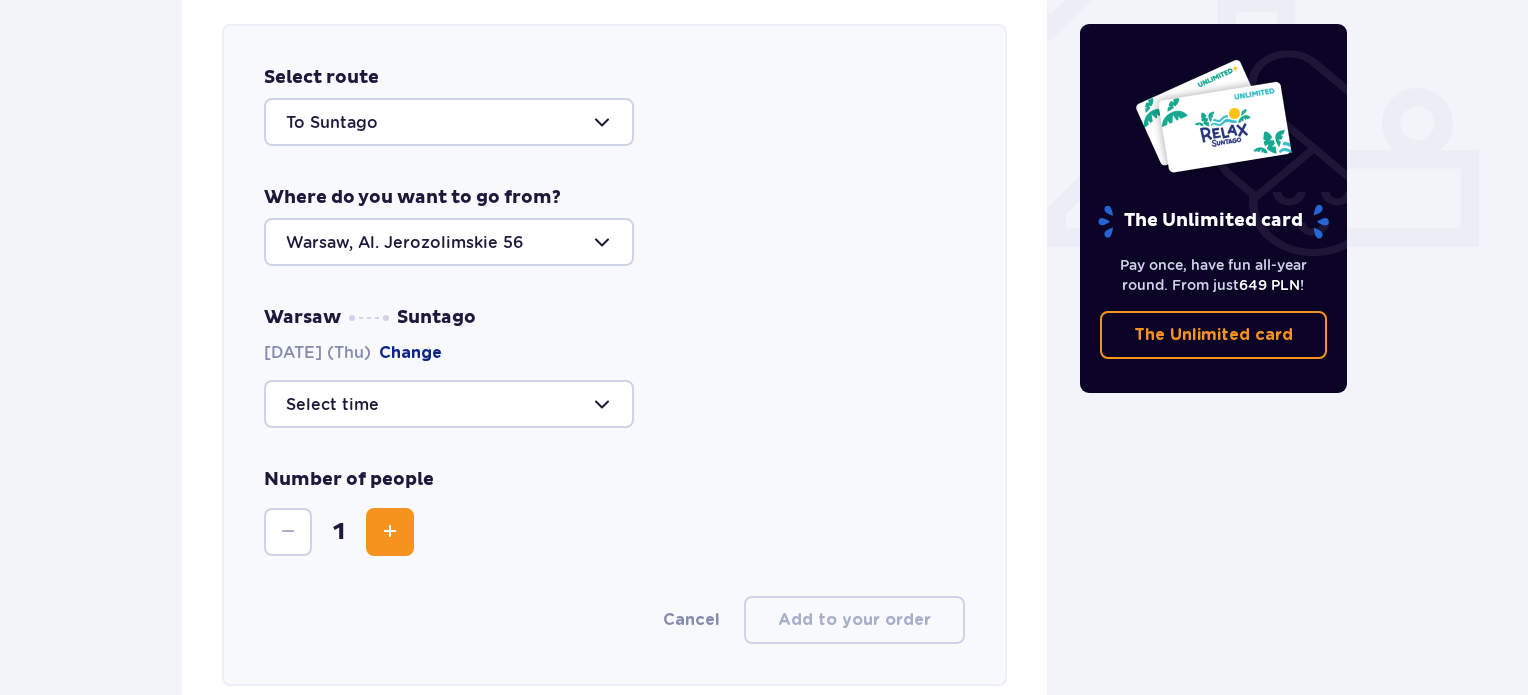click at bounding box center (449, 404) 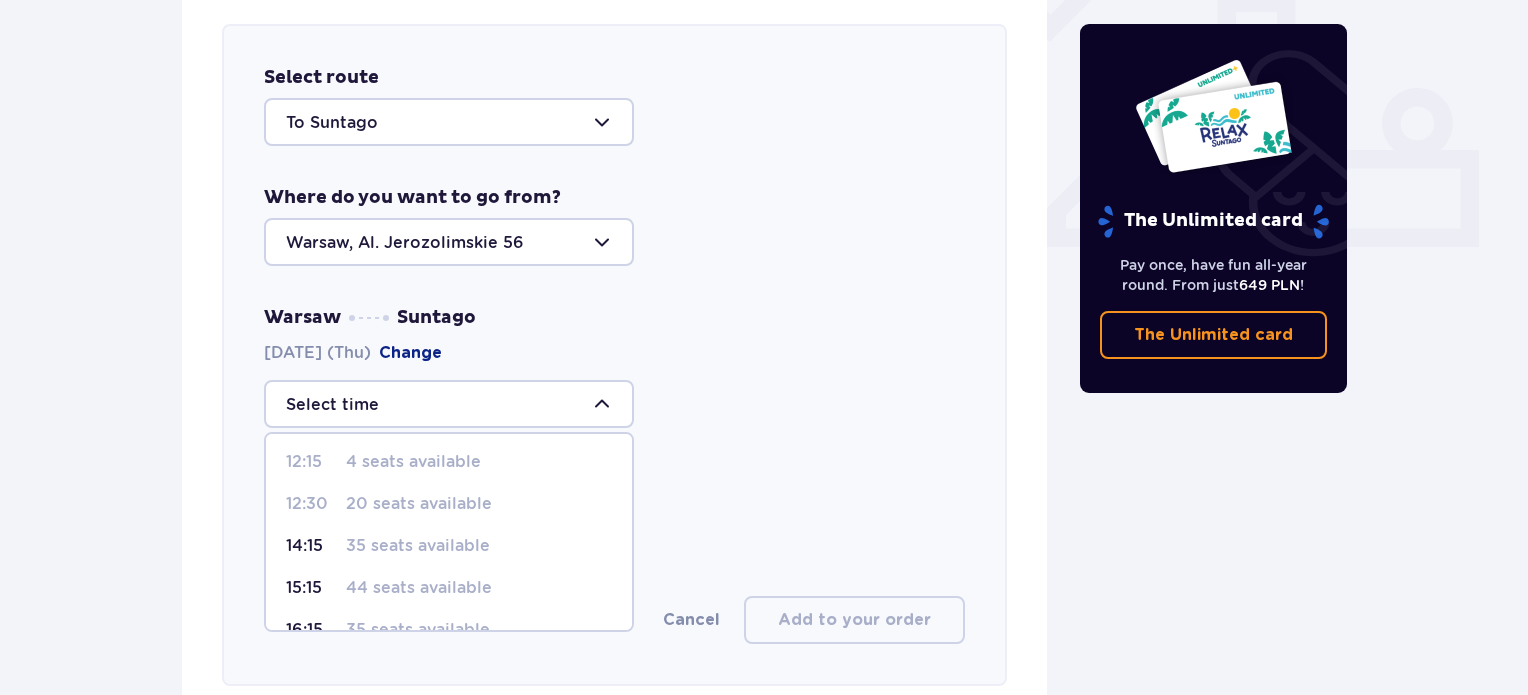 scroll, scrollTop: 285, scrollLeft: 0, axis: vertical 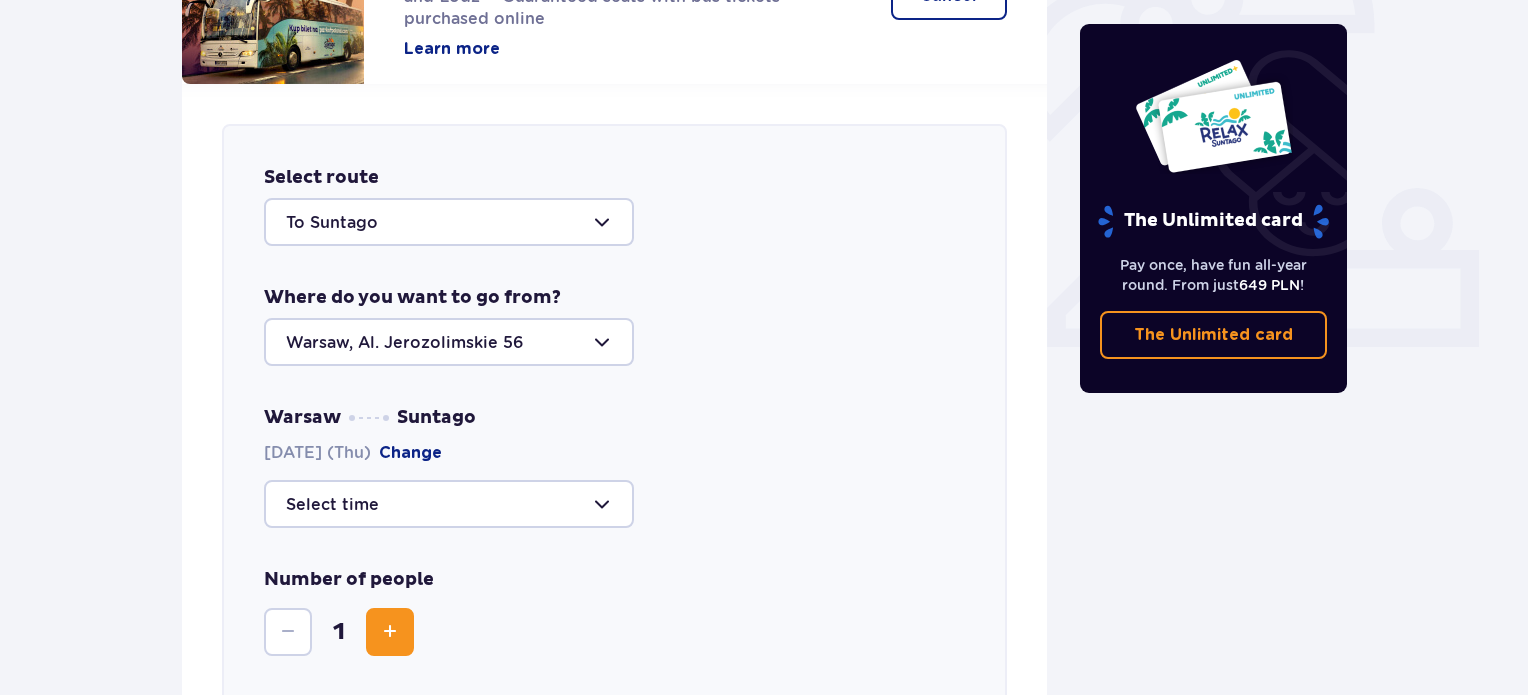 click at bounding box center (449, 222) 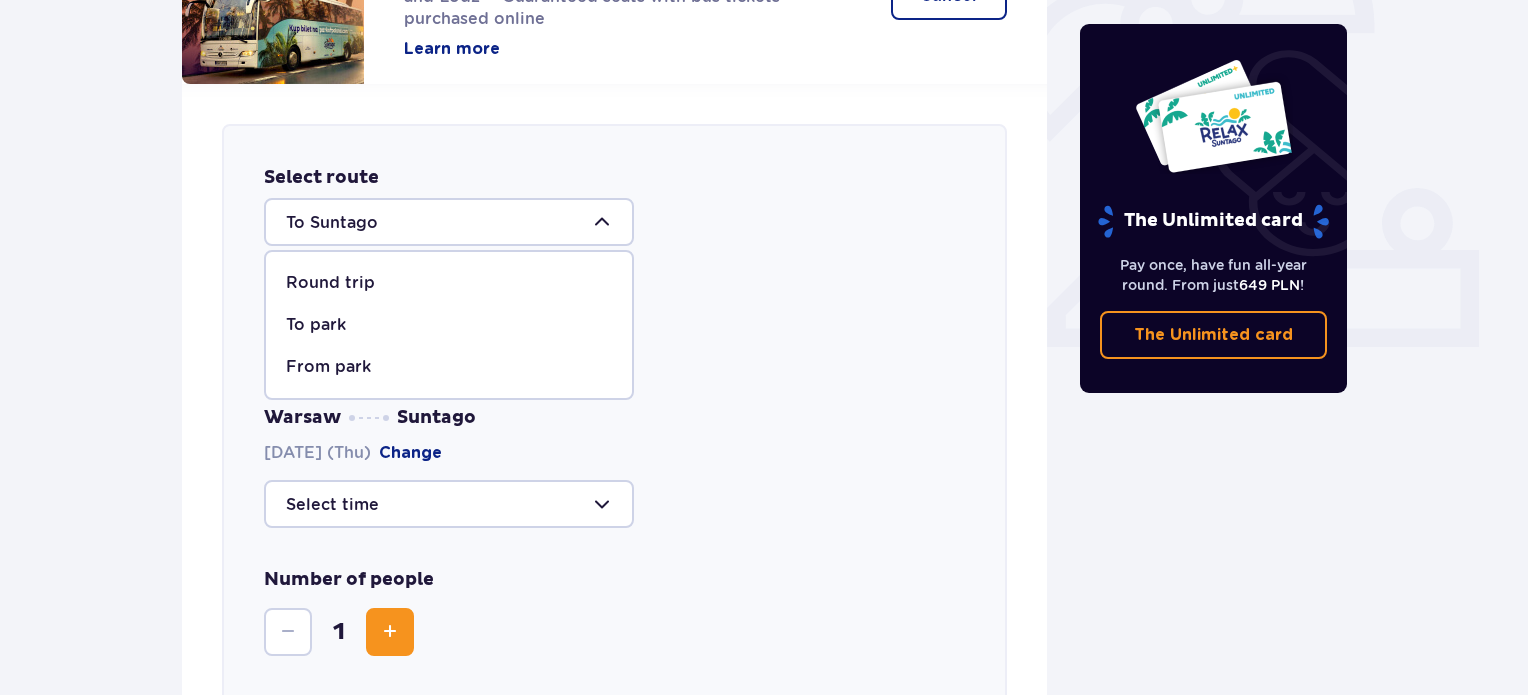 click on "From park" at bounding box center (328, 367) 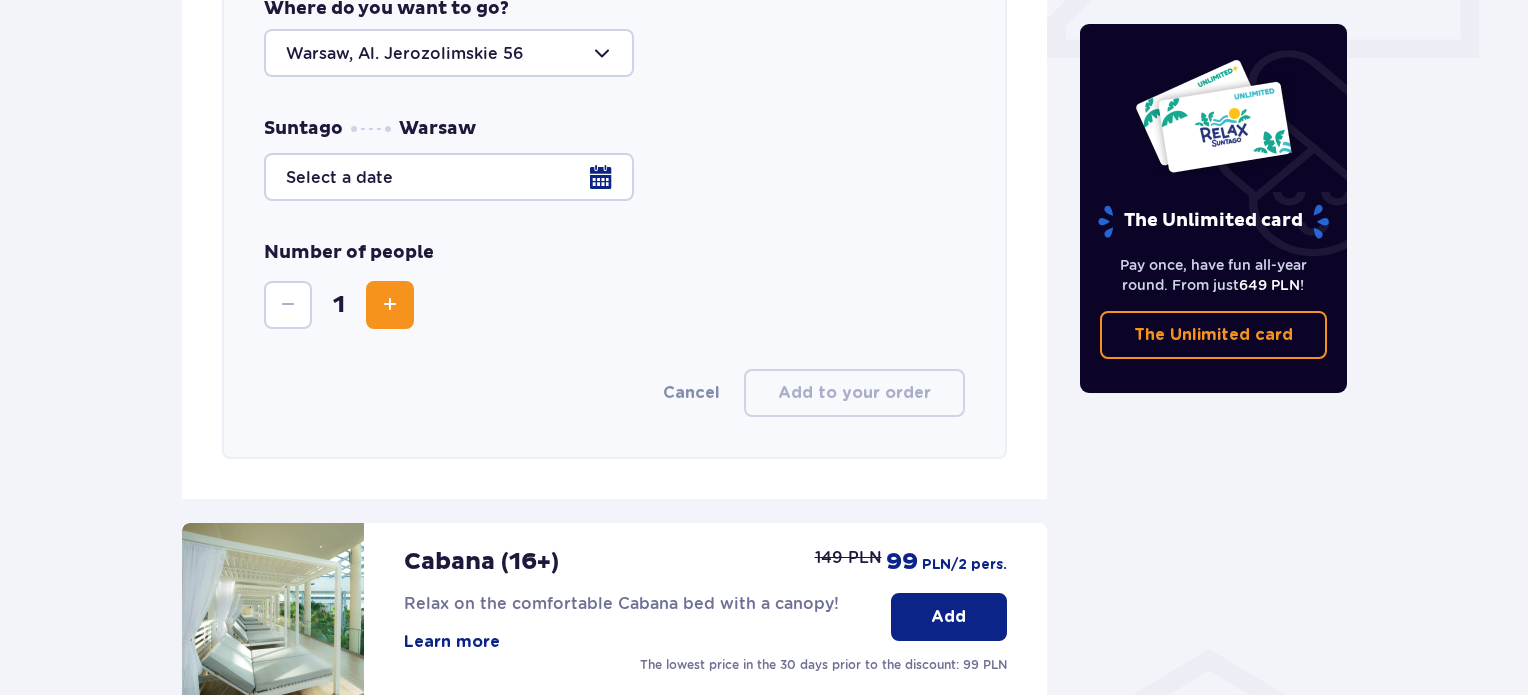 scroll, scrollTop: 986, scrollLeft: 0, axis: vertical 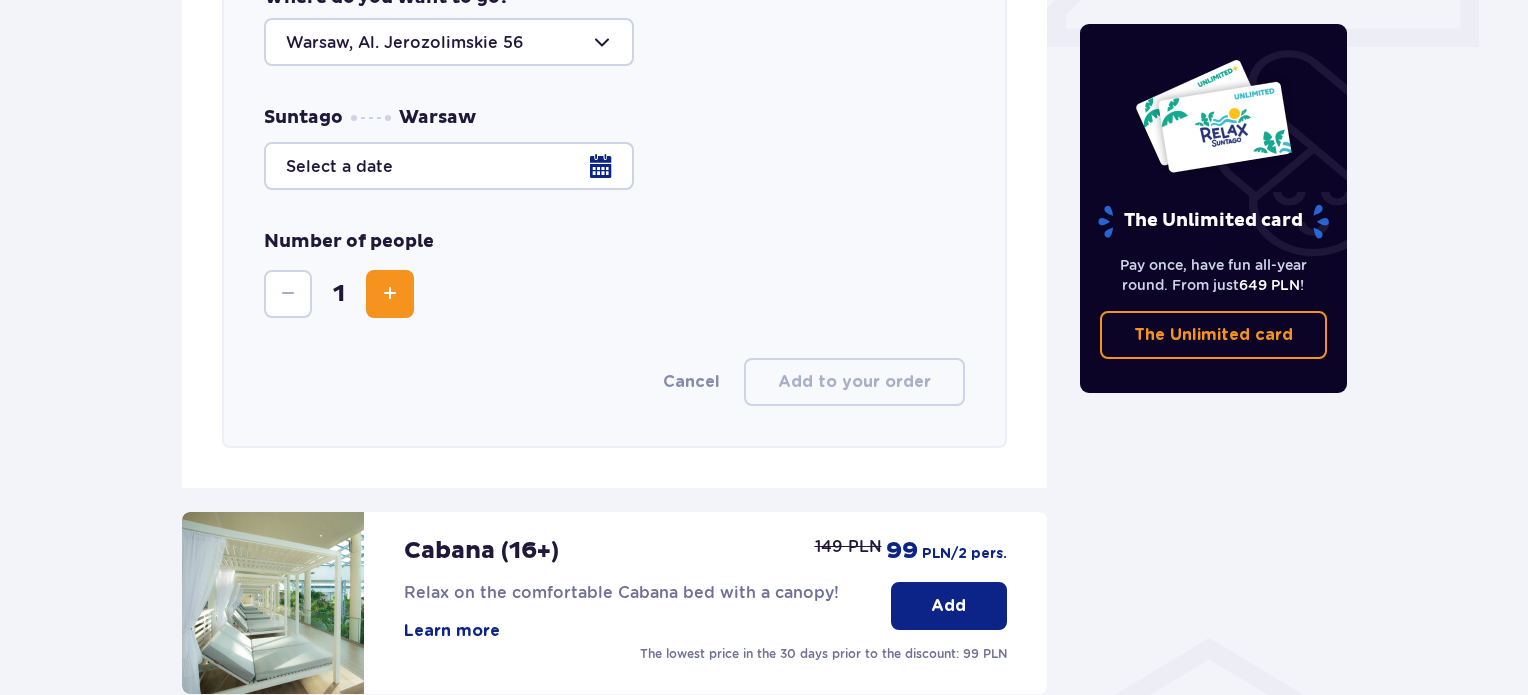 click at bounding box center [614, 166] 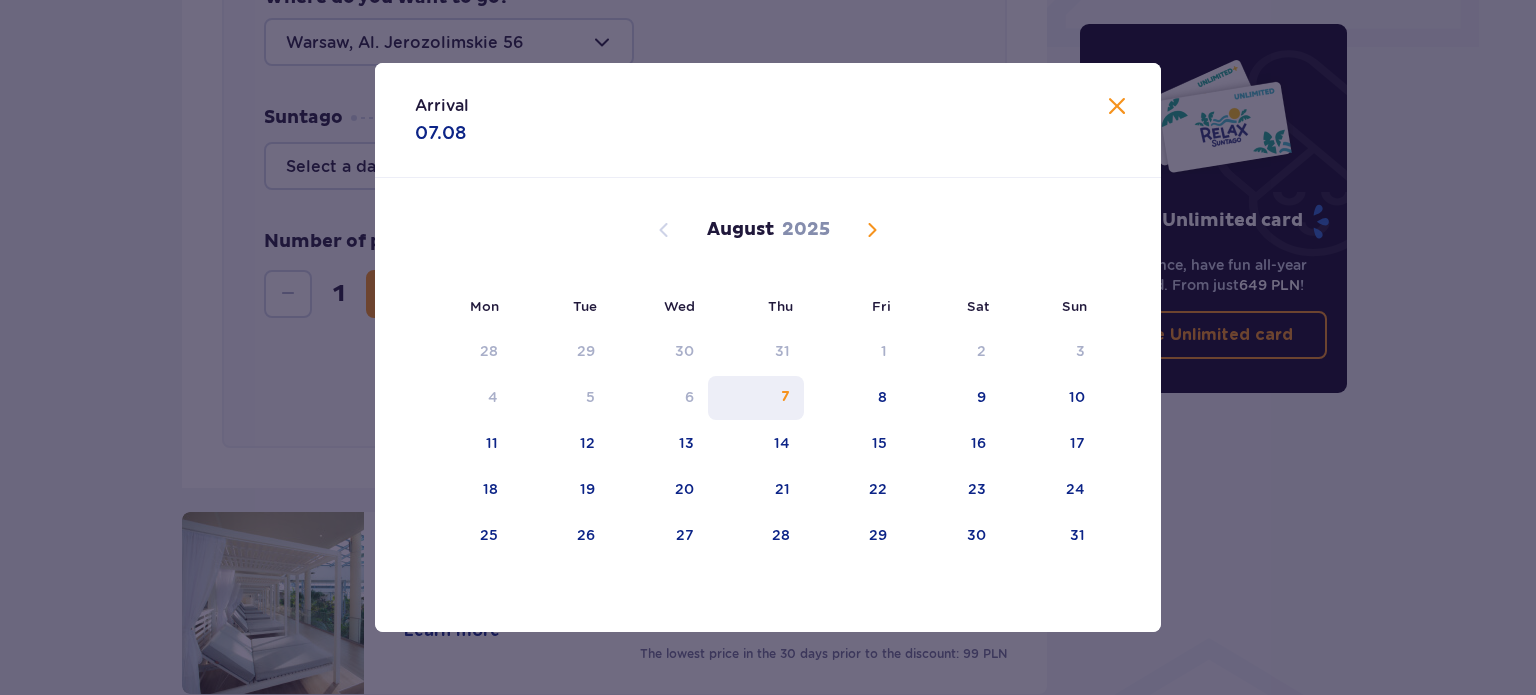 click on "7" at bounding box center (785, 397) 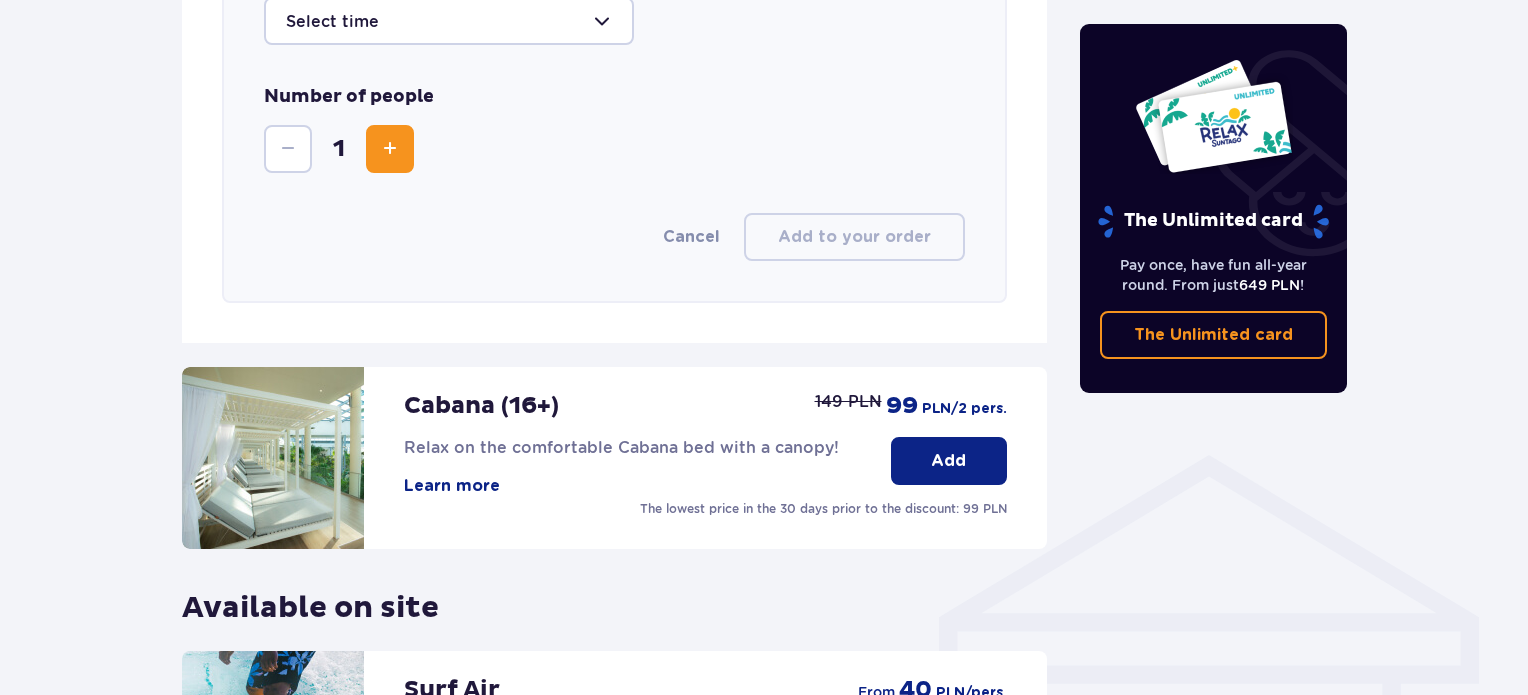 scroll, scrollTop: 986, scrollLeft: 0, axis: vertical 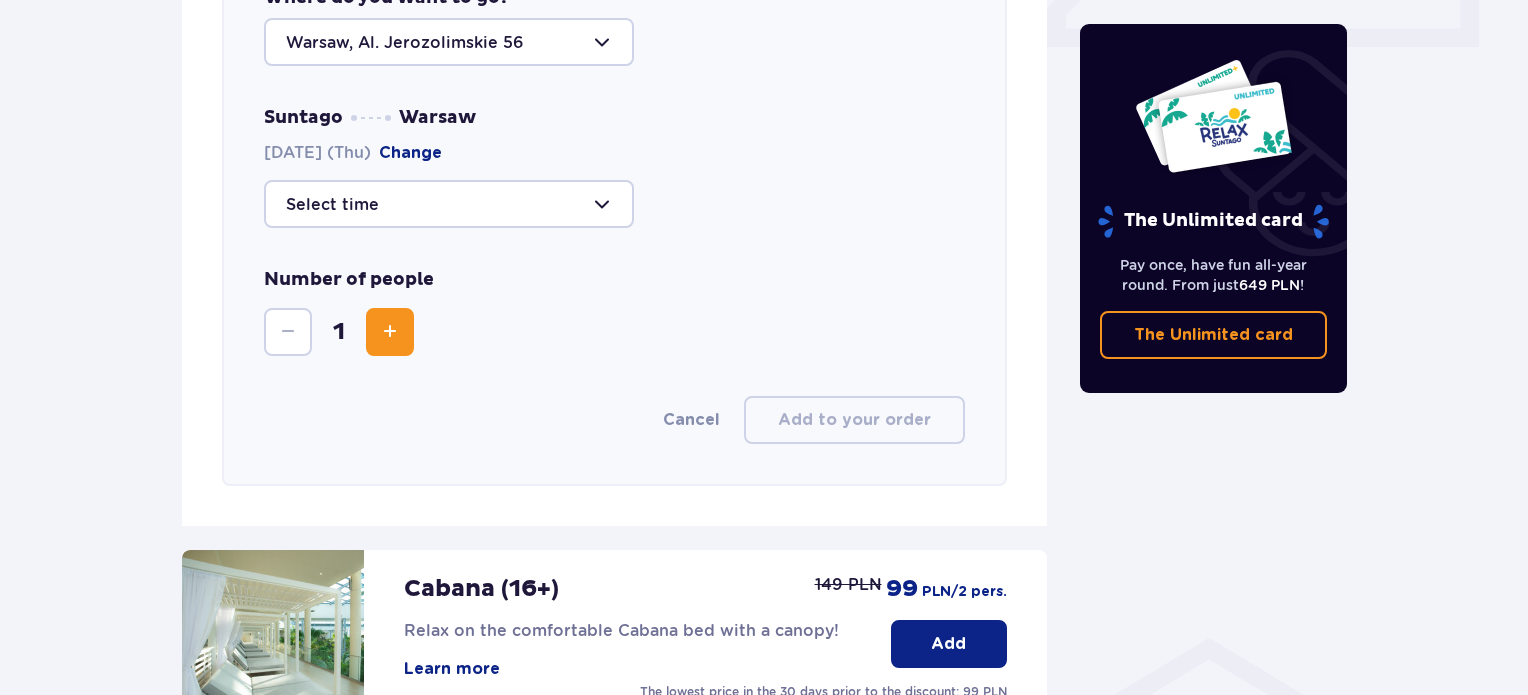 click at bounding box center (449, 204) 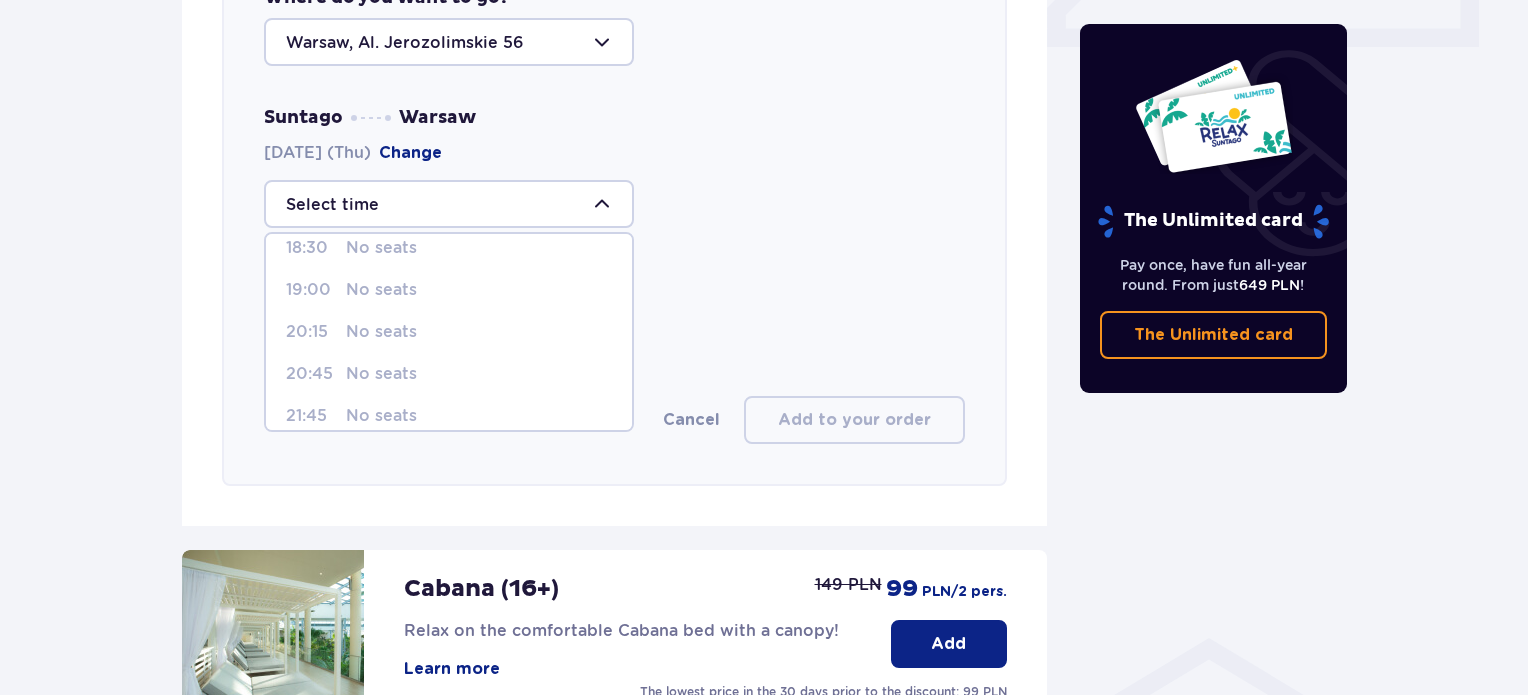 scroll, scrollTop: 243, scrollLeft: 0, axis: vertical 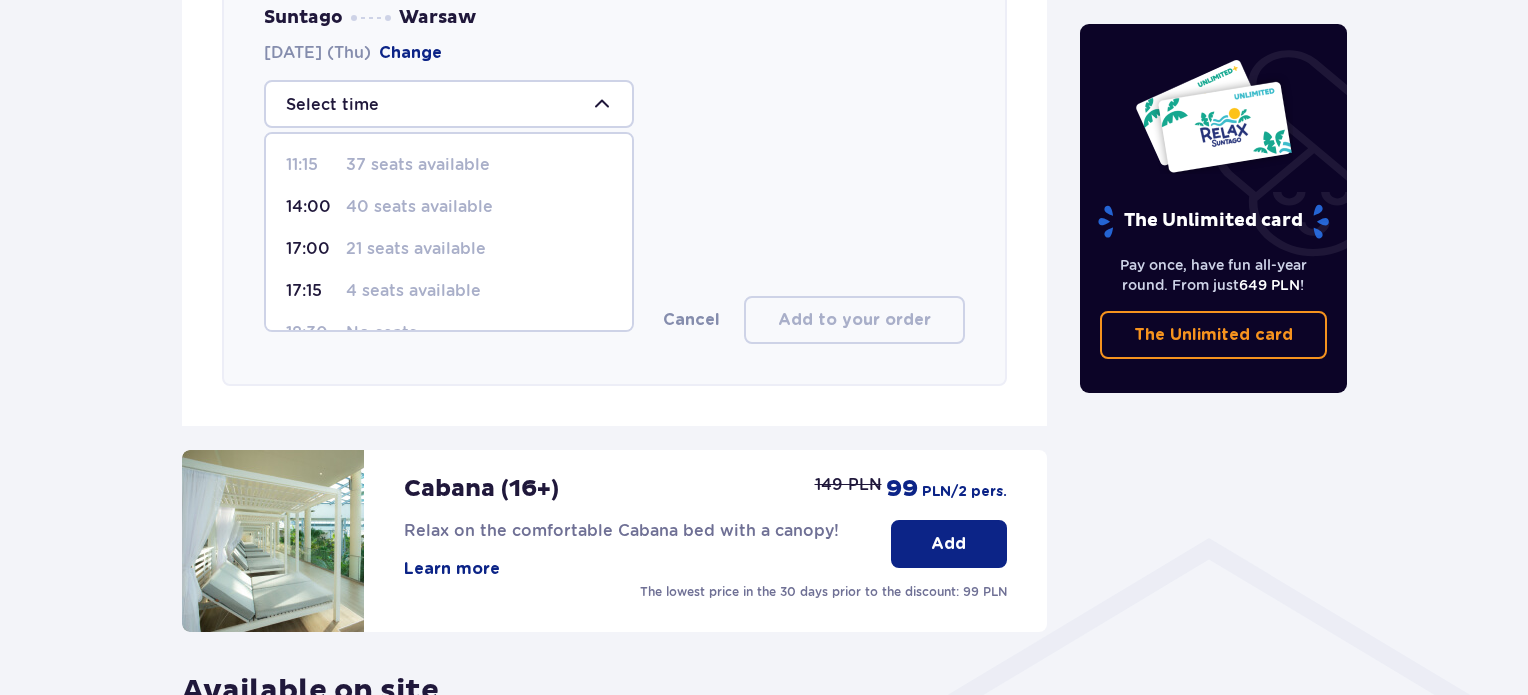 click on "Select route From Suntago Where do you want to go? [CITY], Al. Jerozolimskie 56 Suntago [CITY] [DATE] (Thu) Change 11:15 37 seats available 14:00 40 seats available 17:00 21 seats available 17:15 4 seats available 18:30 No seats 19:00 No seats 20:15 No seats 20:45 No seats 21:45 No seats 22:15 No seats Number of people 1 Cancel Add to your order" at bounding box center (614, 55) 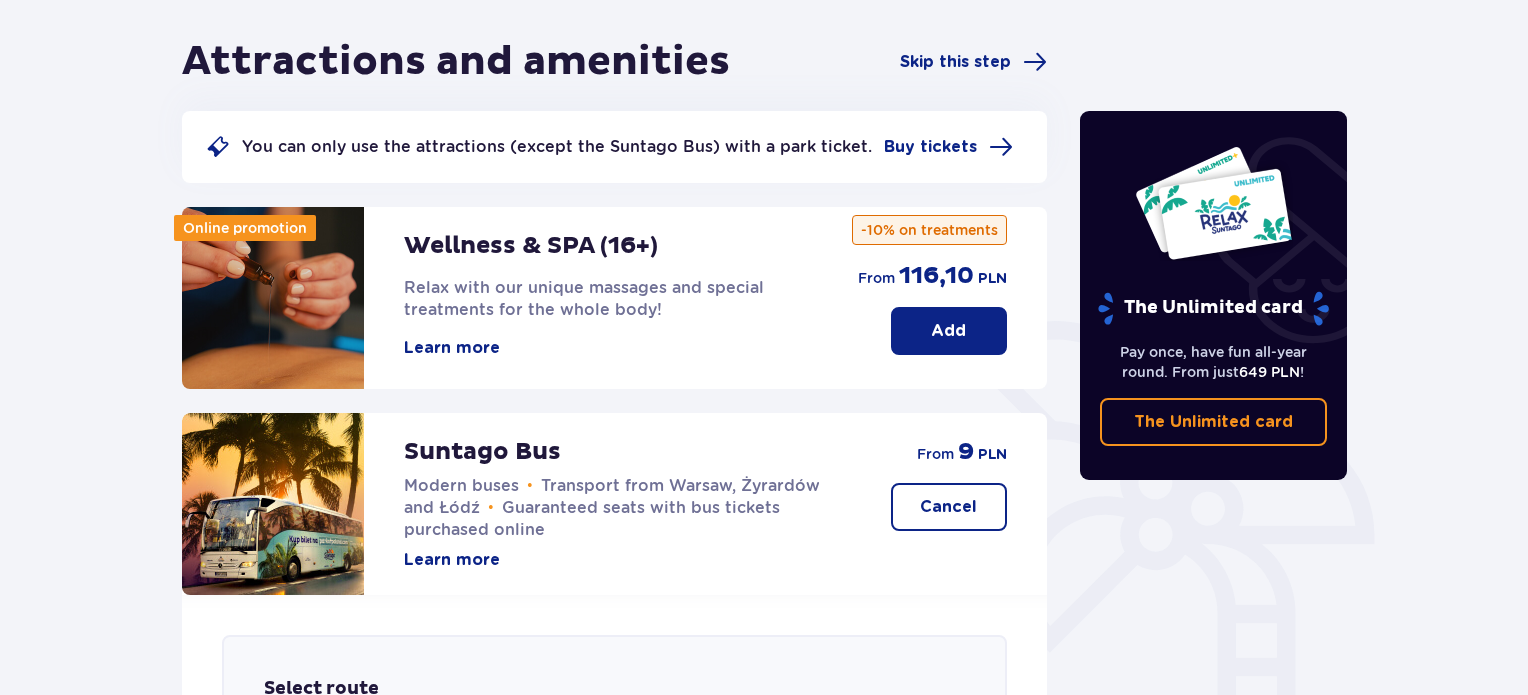 scroll, scrollTop: 0, scrollLeft: 0, axis: both 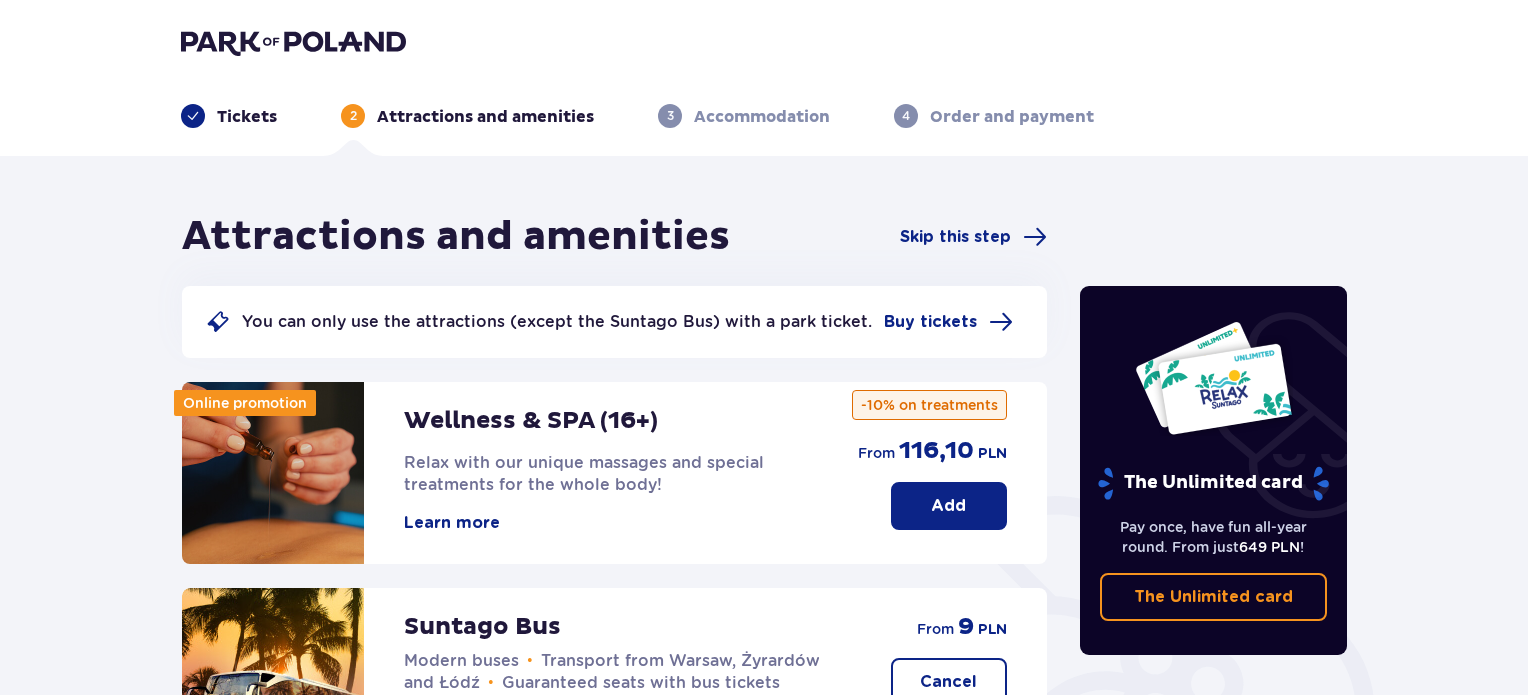 click on "Tickets" at bounding box center [247, 117] 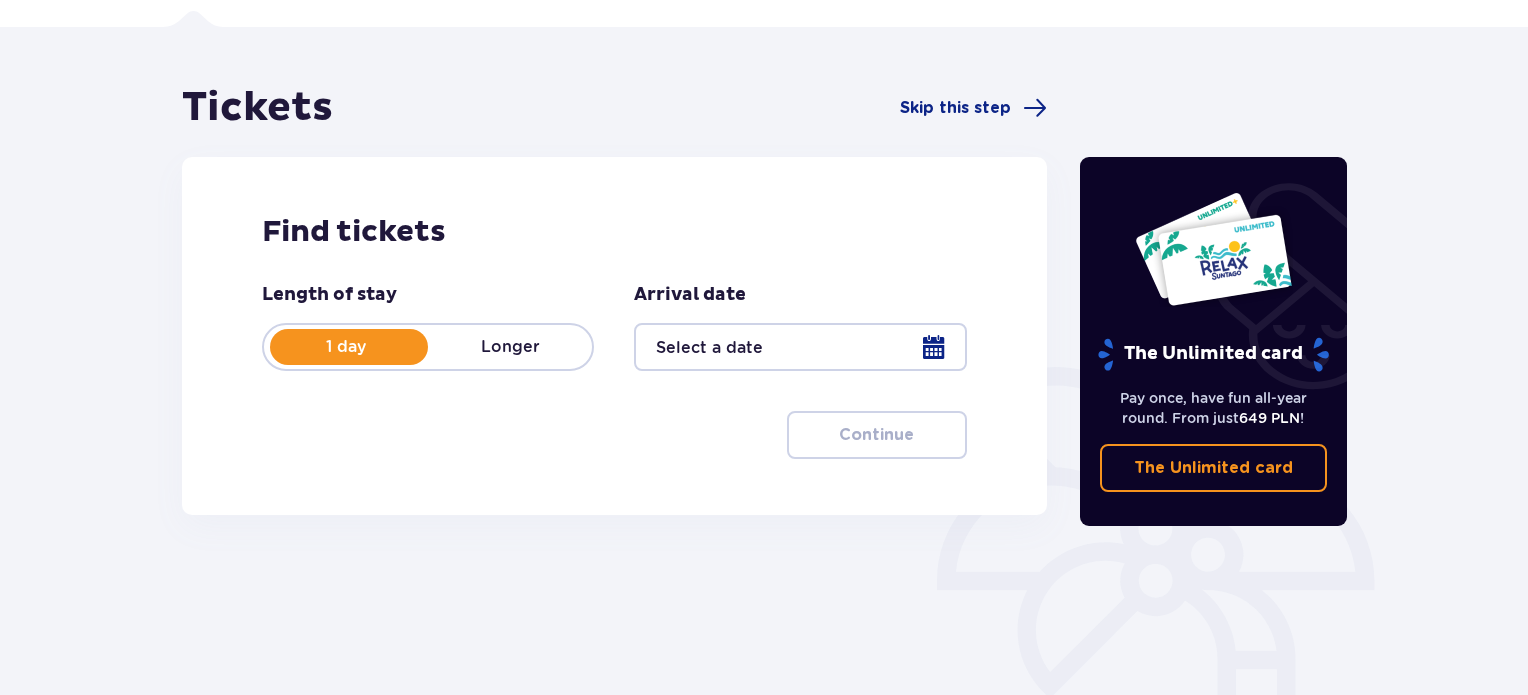 scroll, scrollTop: 300, scrollLeft: 0, axis: vertical 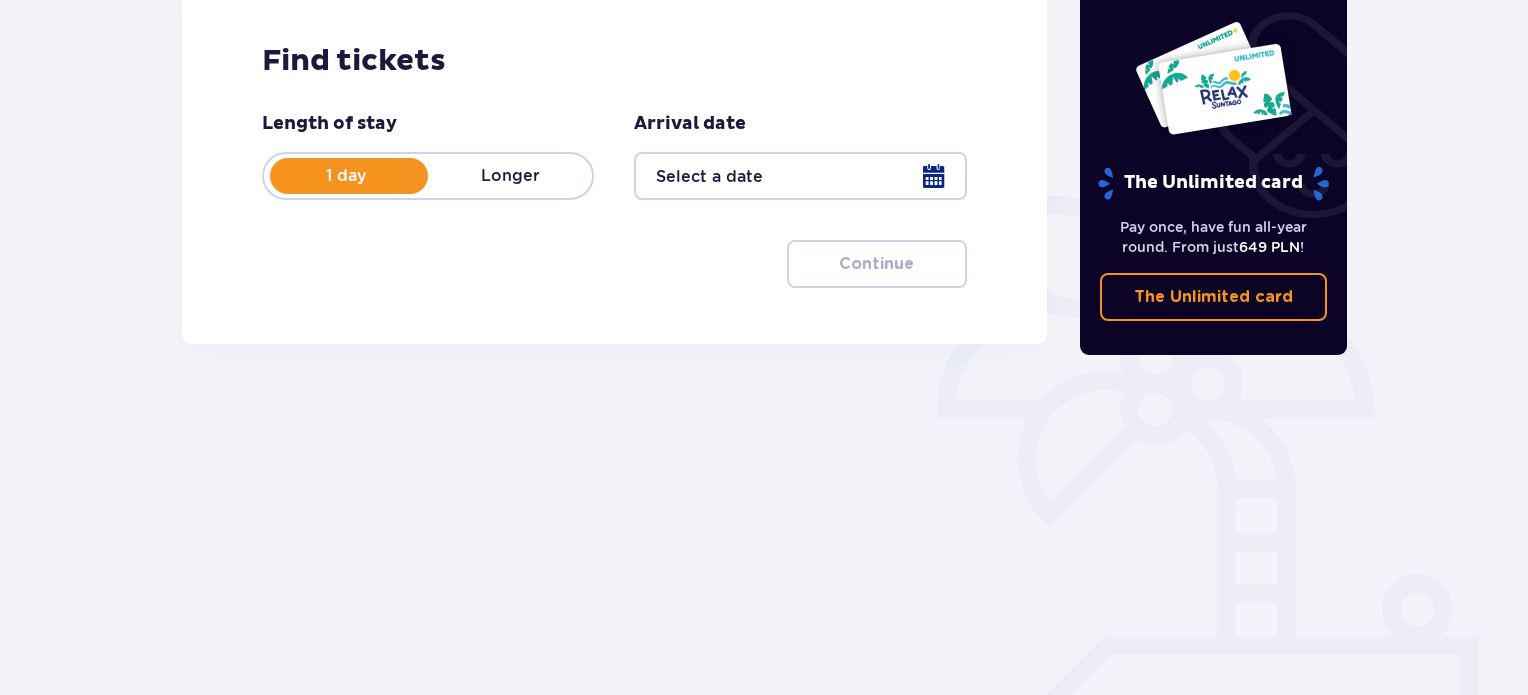 click at bounding box center (800, 176) 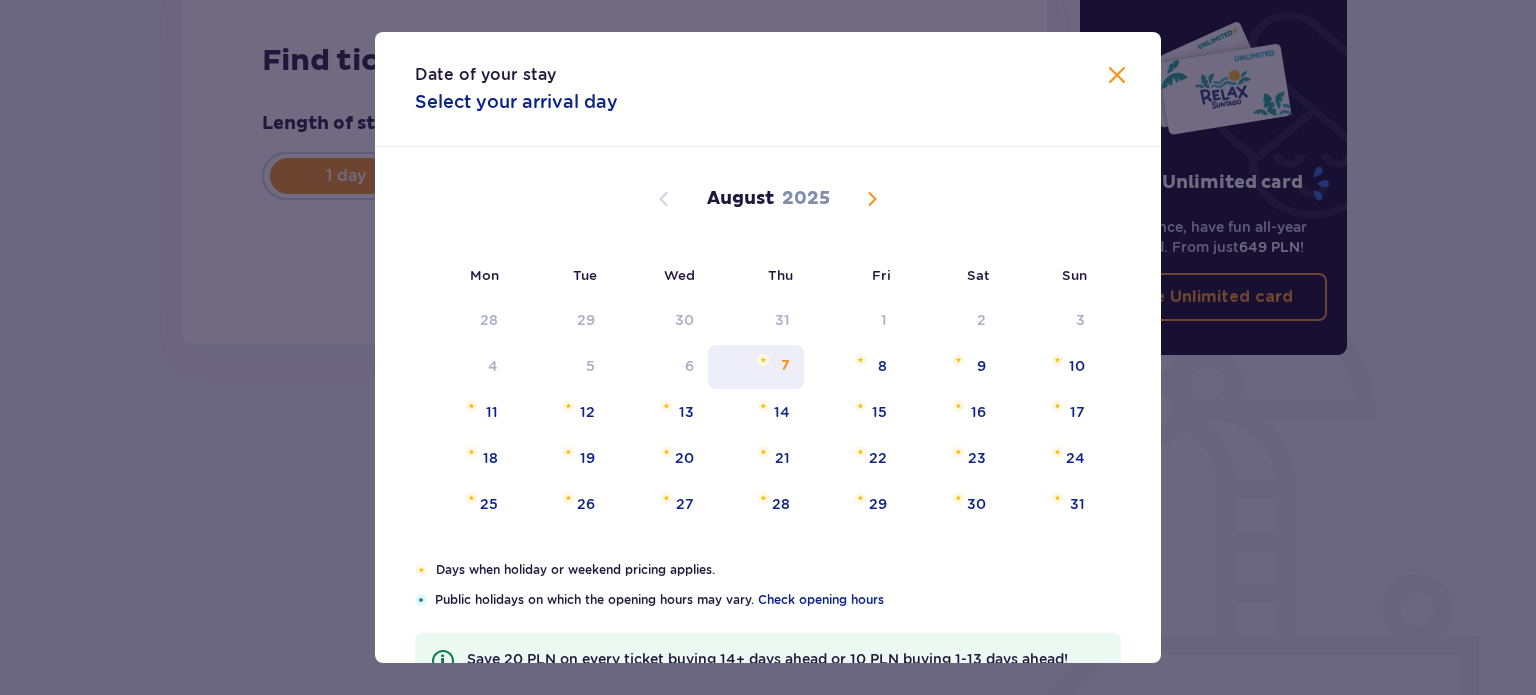 click on "7" at bounding box center (785, 366) 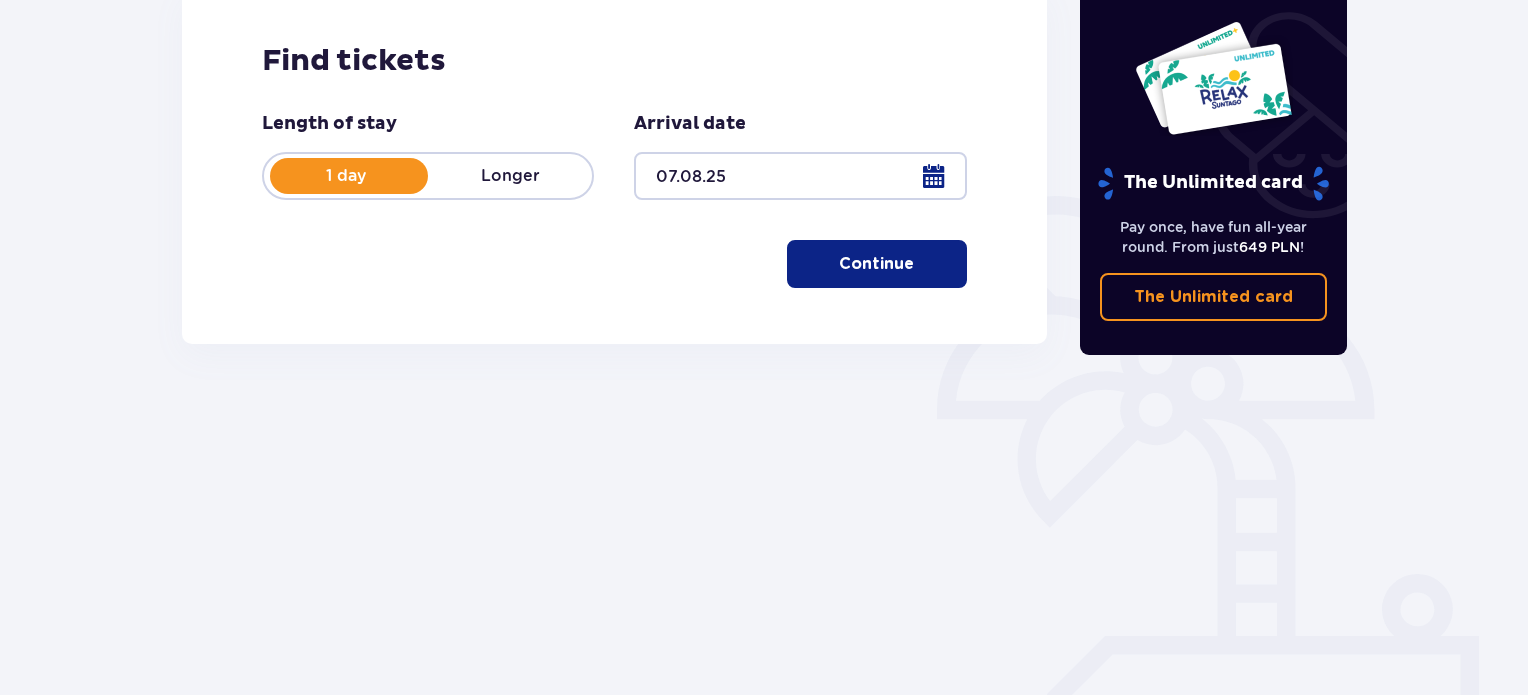 click on "Continue" at bounding box center (876, 264) 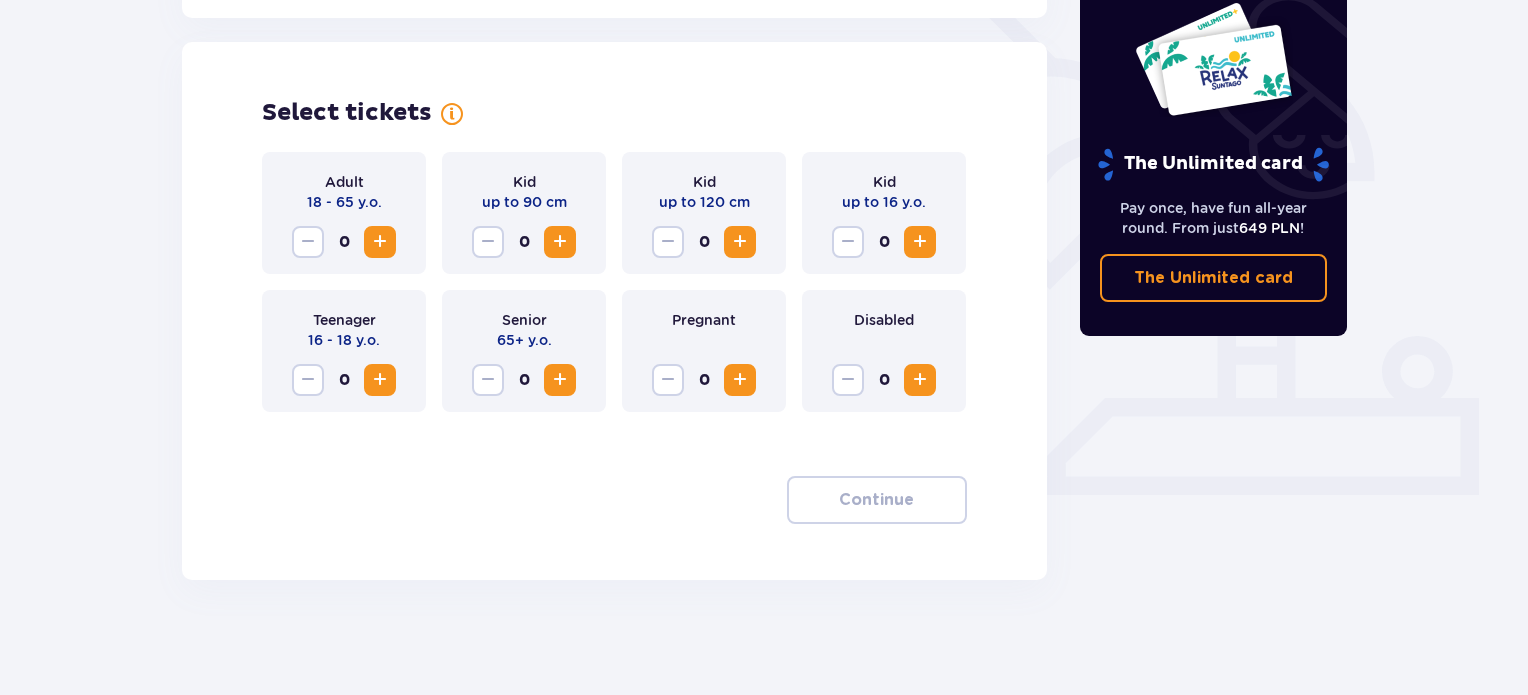 scroll, scrollTop: 543, scrollLeft: 0, axis: vertical 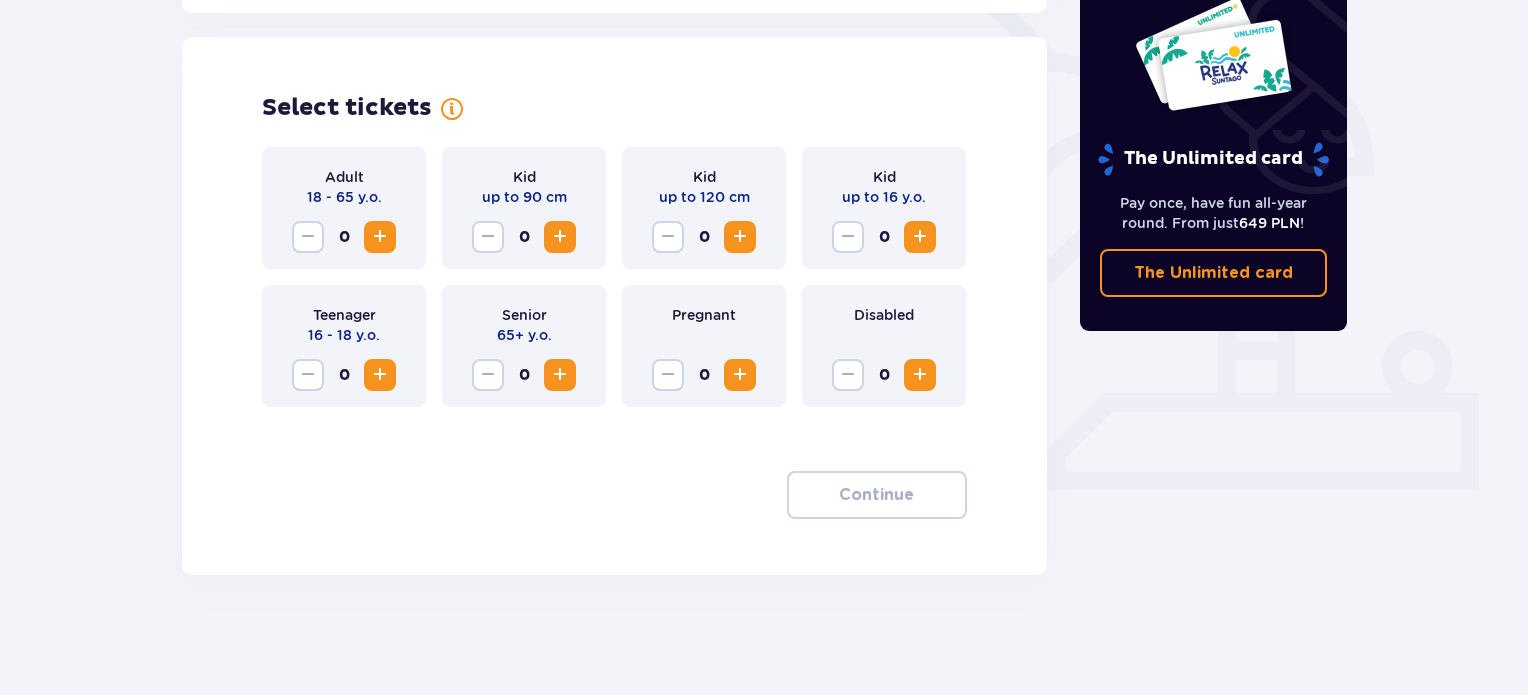 click at bounding box center (380, 375) 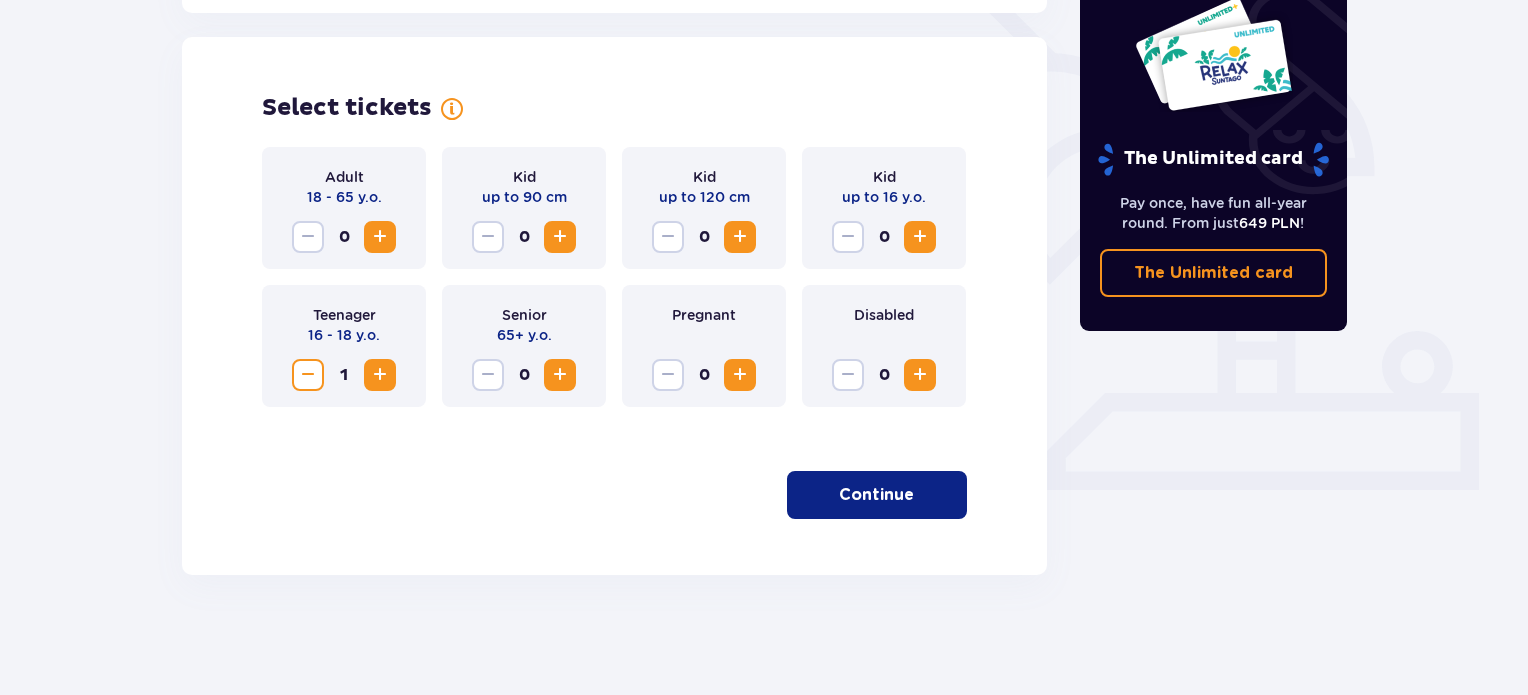 click at bounding box center (380, 237) 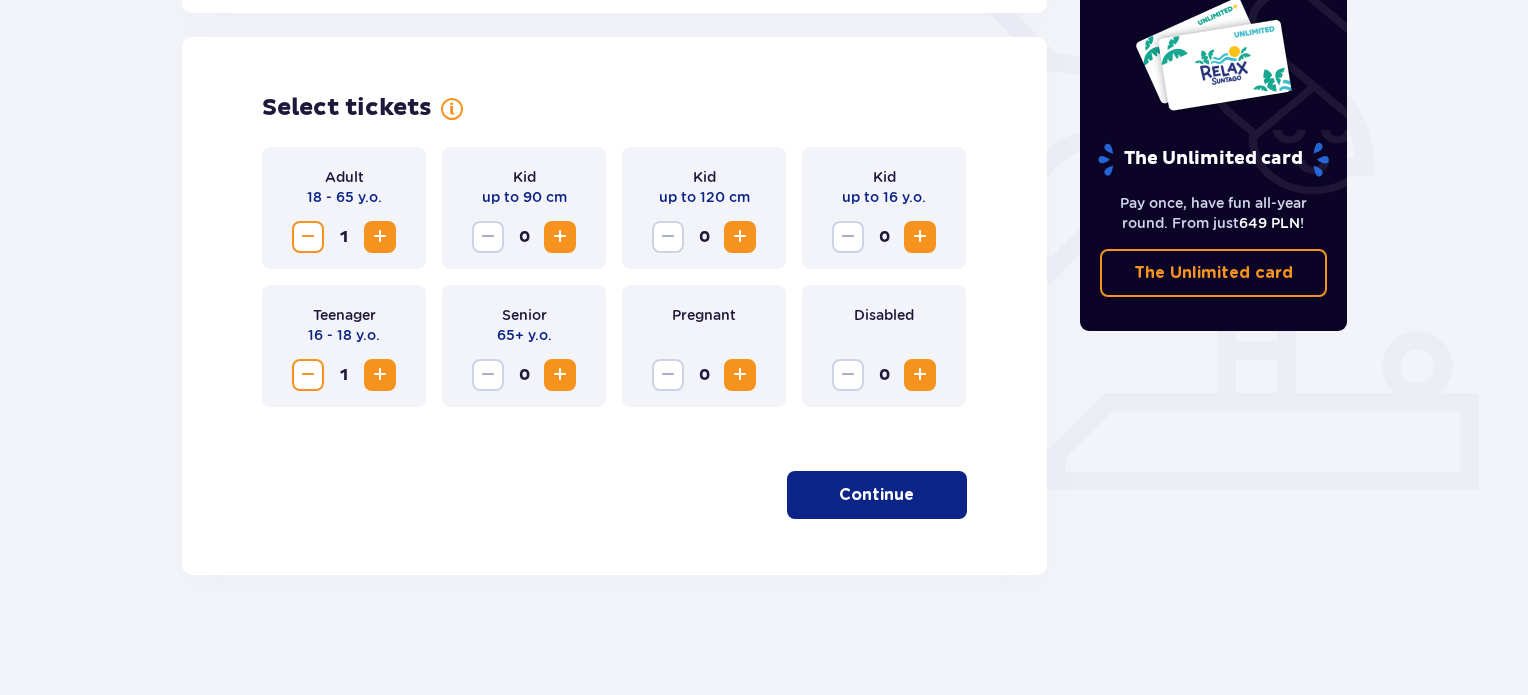 click on "Continue" at bounding box center [877, 495] 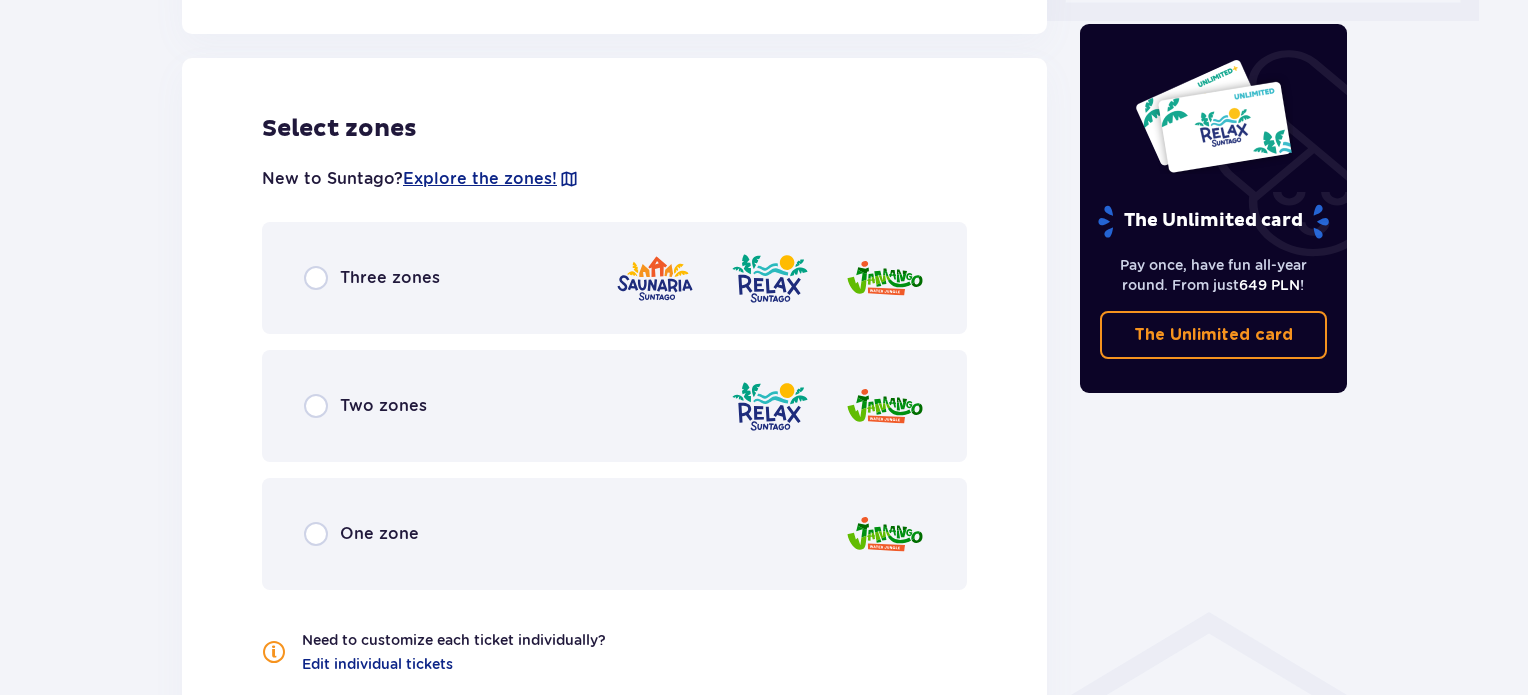 scroll, scrollTop: 1022, scrollLeft: 0, axis: vertical 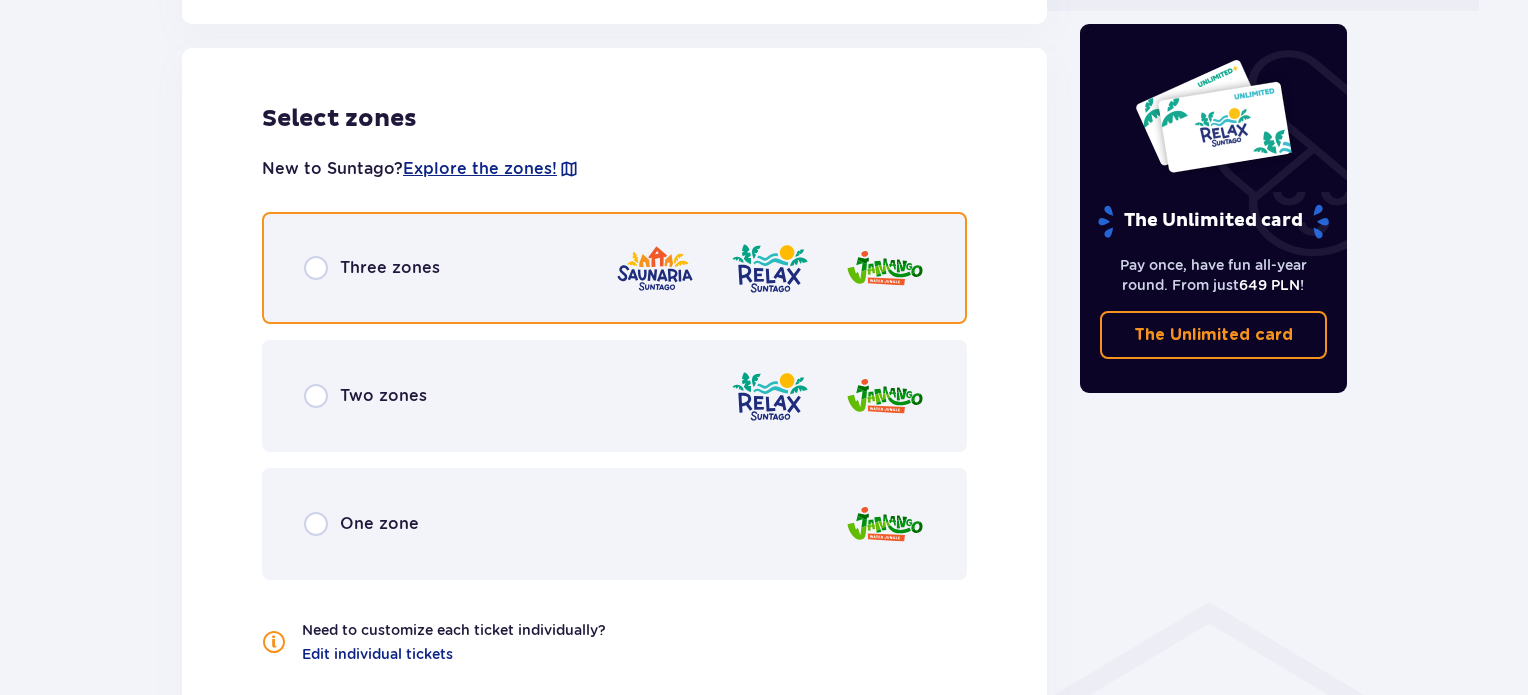 click at bounding box center (316, 268) 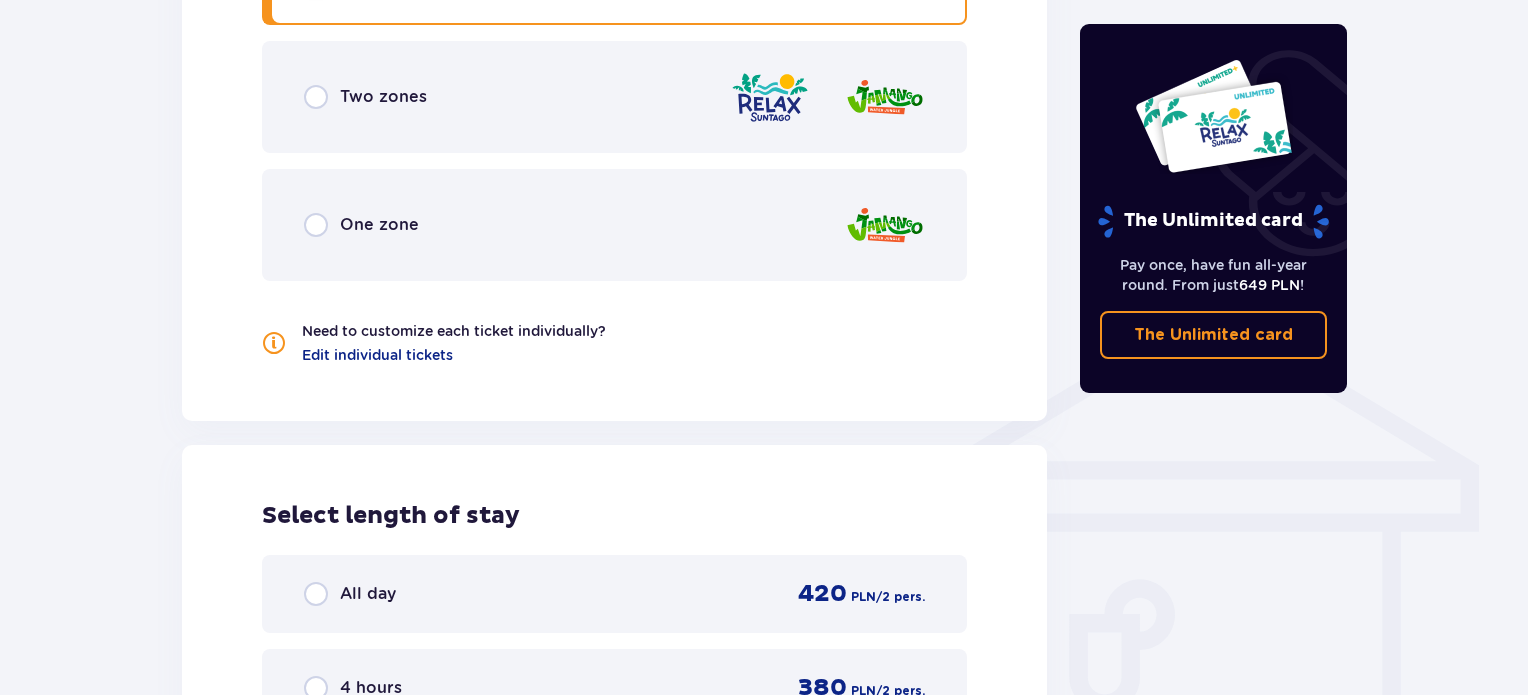 scroll, scrollTop: 1018, scrollLeft: 0, axis: vertical 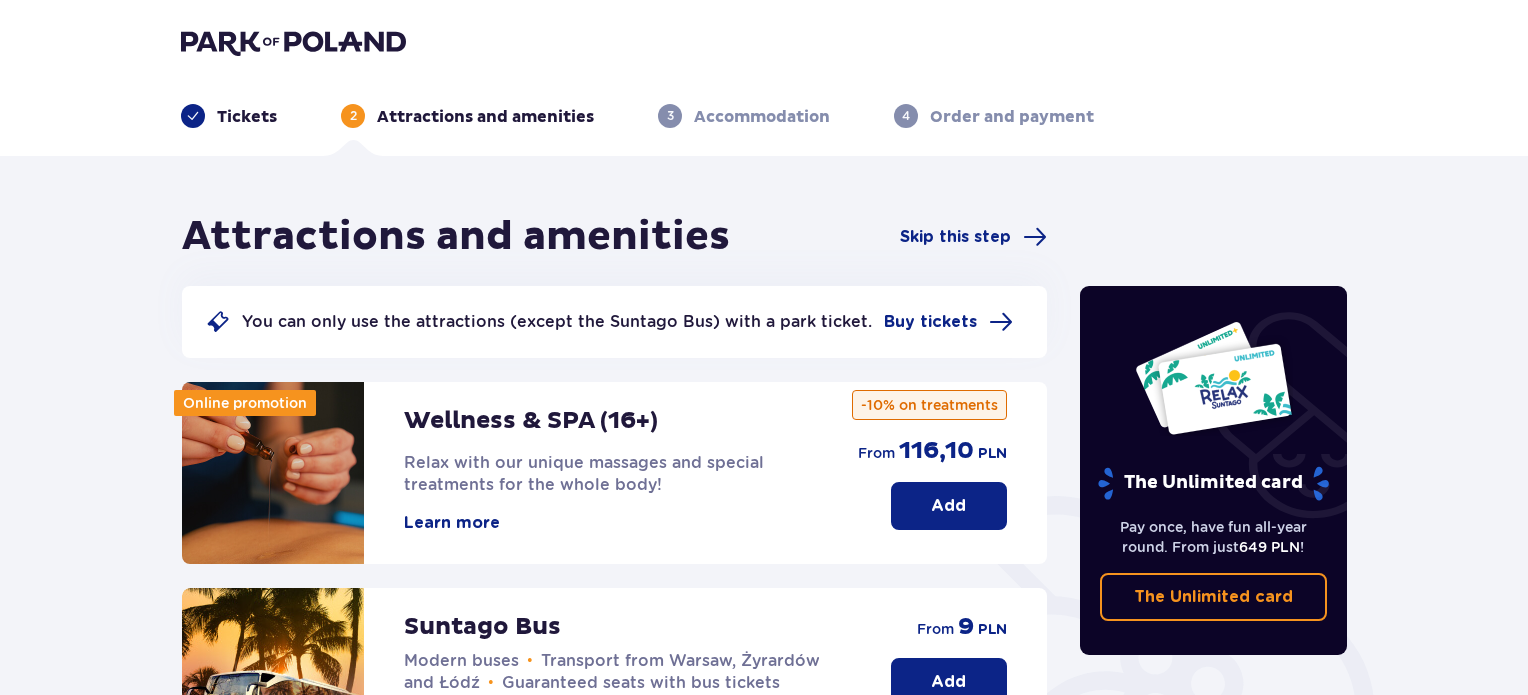 click on "Tickets" at bounding box center (247, 117) 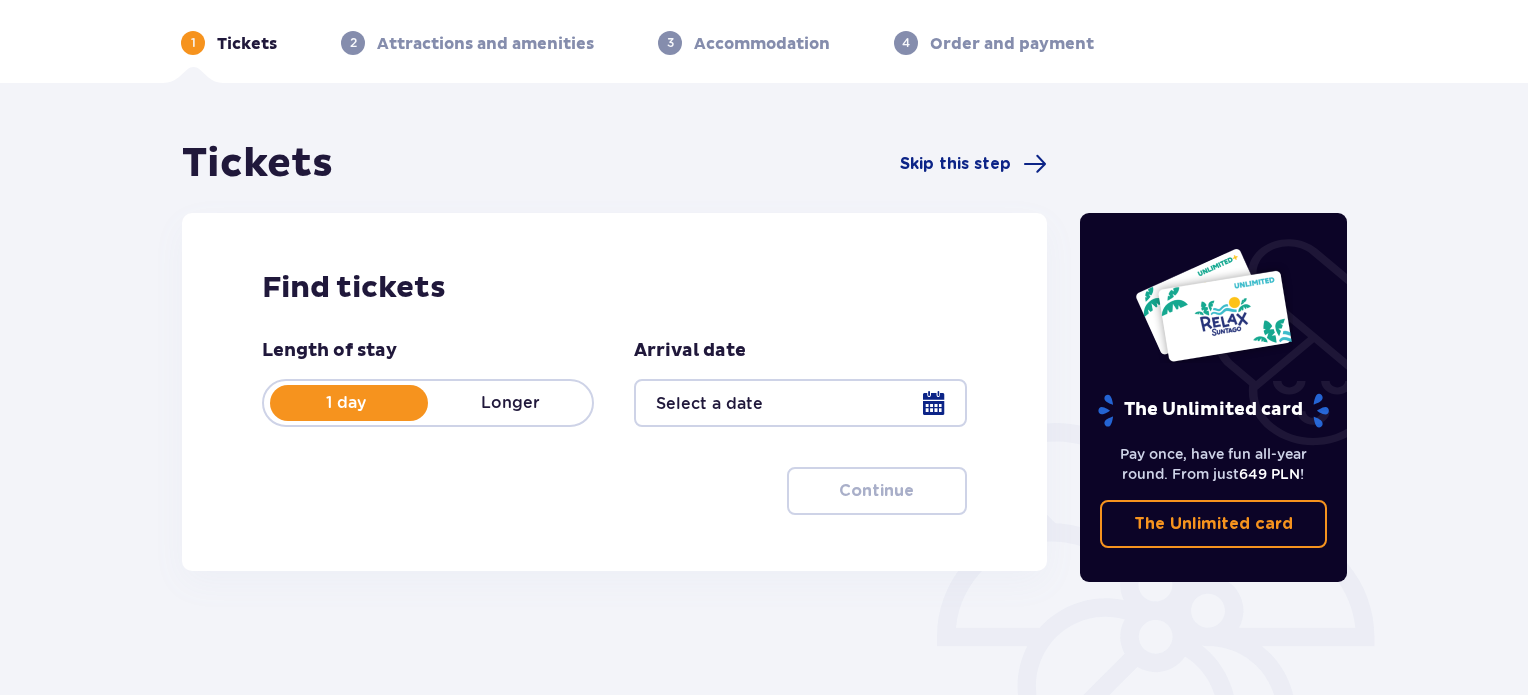 scroll, scrollTop: 324, scrollLeft: 0, axis: vertical 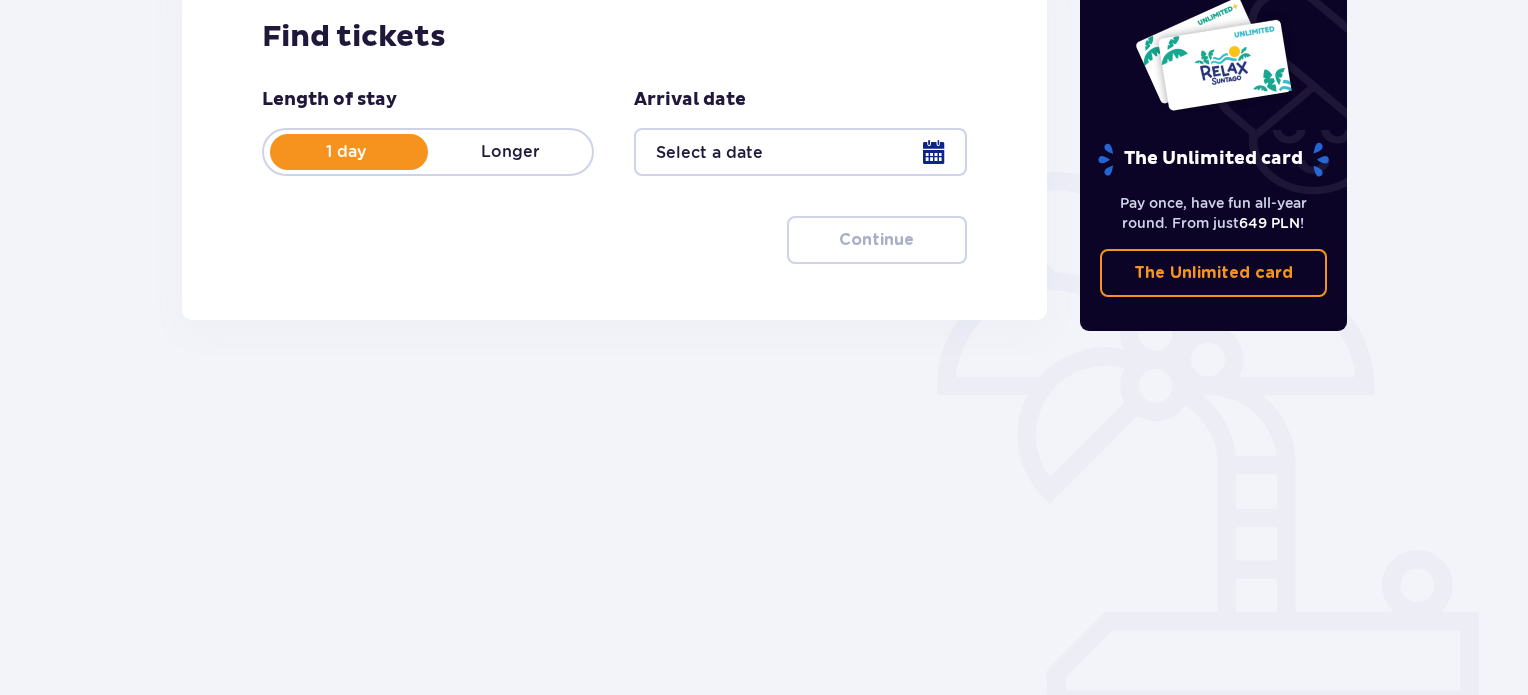 click on "Longer" at bounding box center (510, 152) 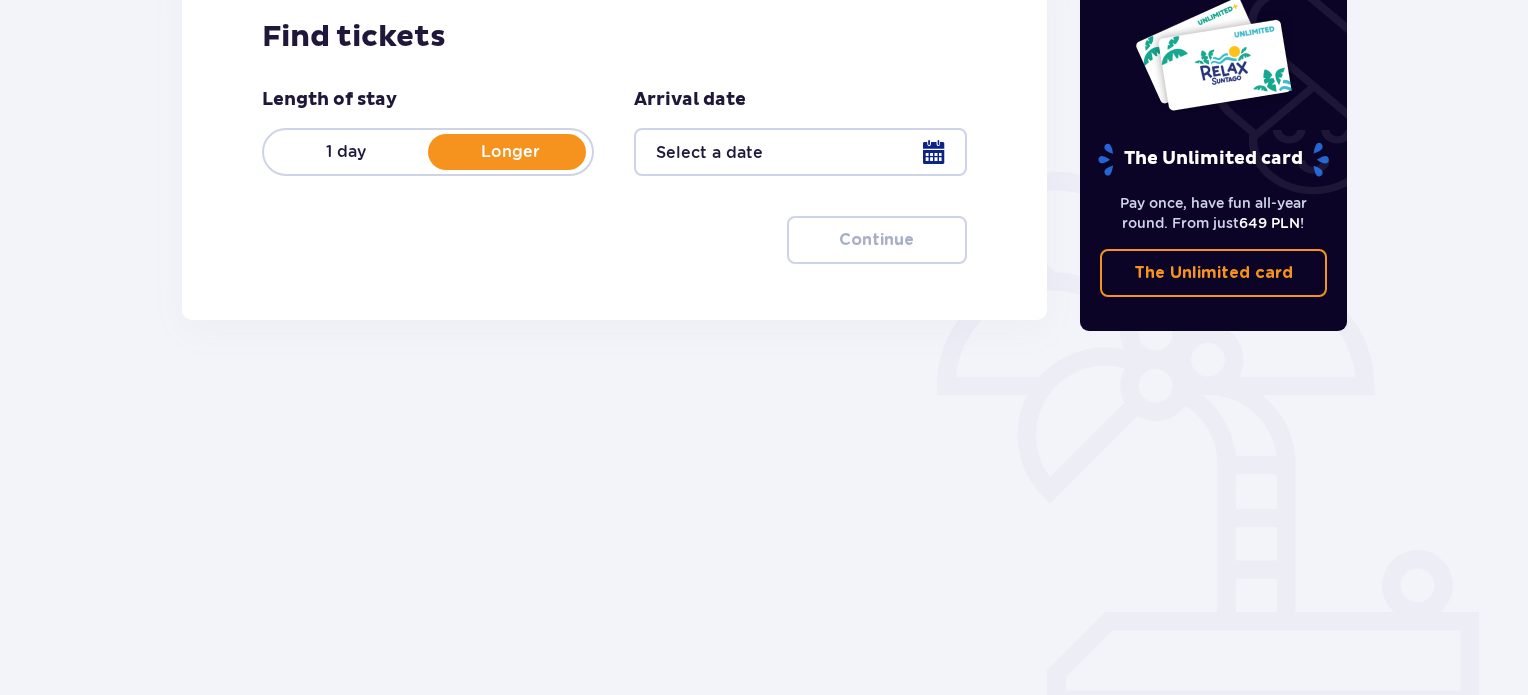 click on "1 day Longer" at bounding box center (428, 152) 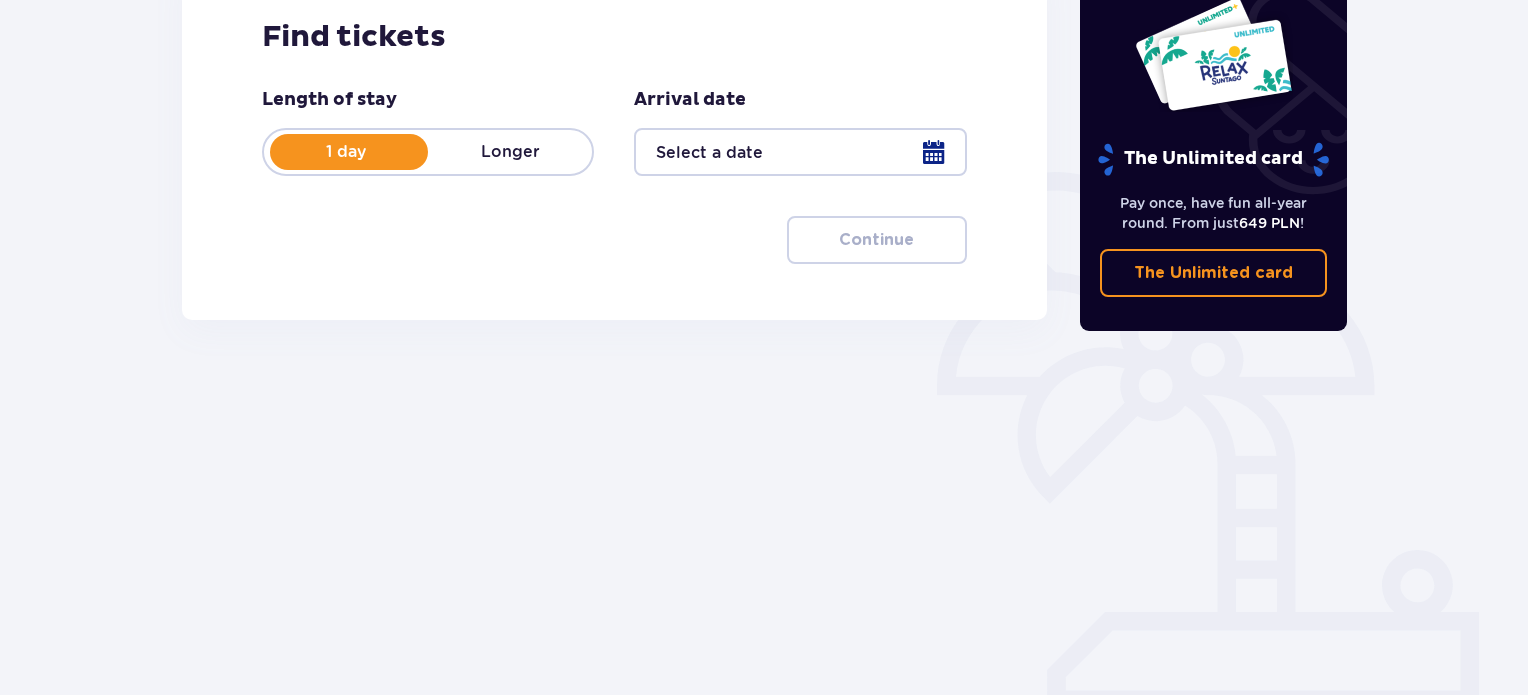 click at bounding box center (800, 152) 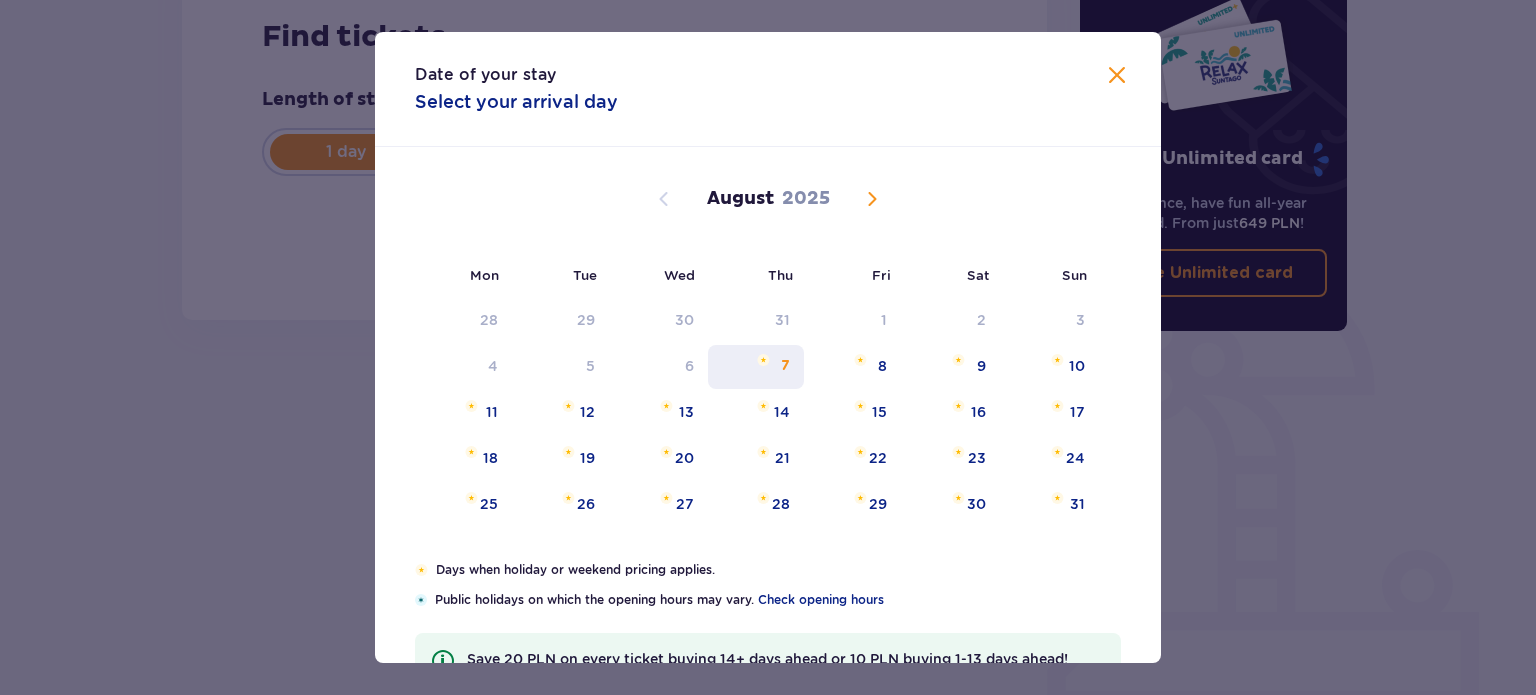 click on "7" at bounding box center (756, 367) 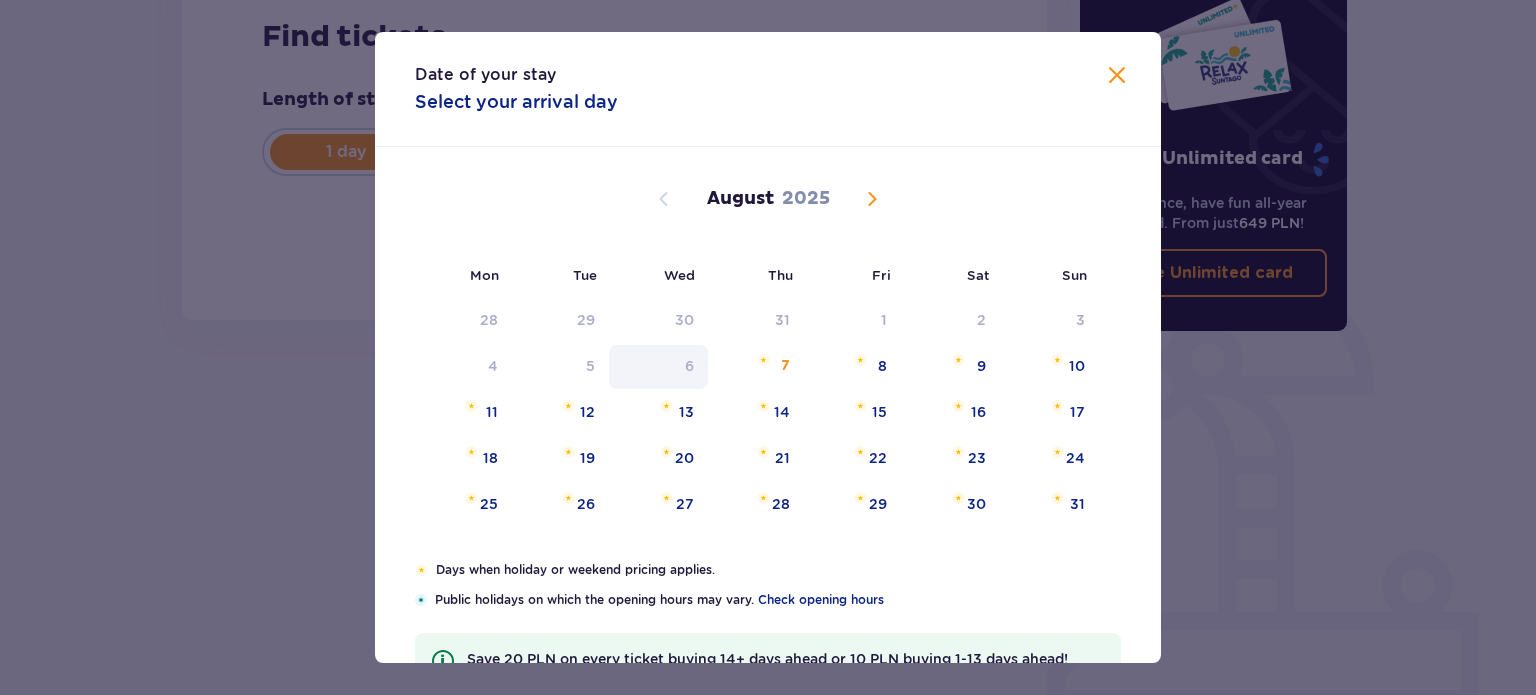 type on "07.08.25" 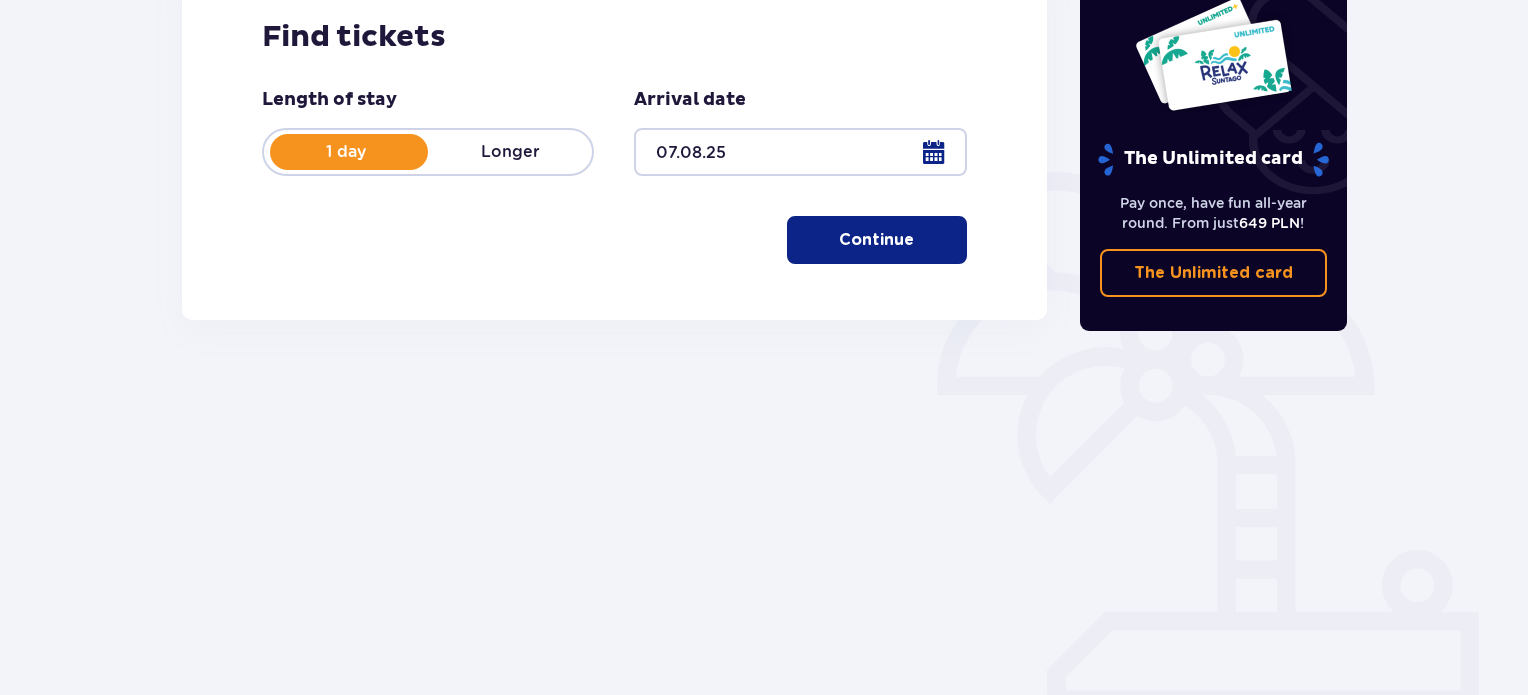 click on "Tickets Skip this step Find tickets Length of stay 1 day Longer Arrival date [DATE] Continue" at bounding box center (614, 231) 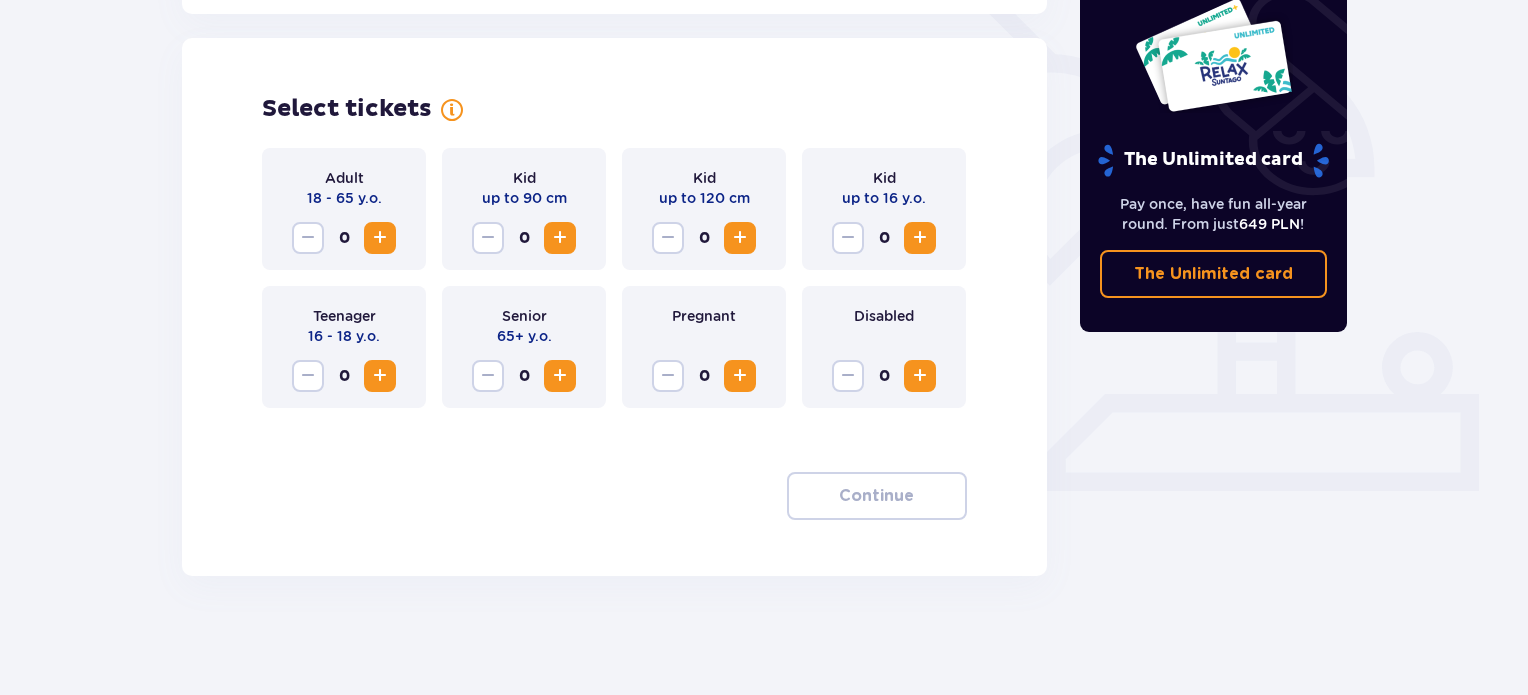 scroll, scrollTop: 543, scrollLeft: 0, axis: vertical 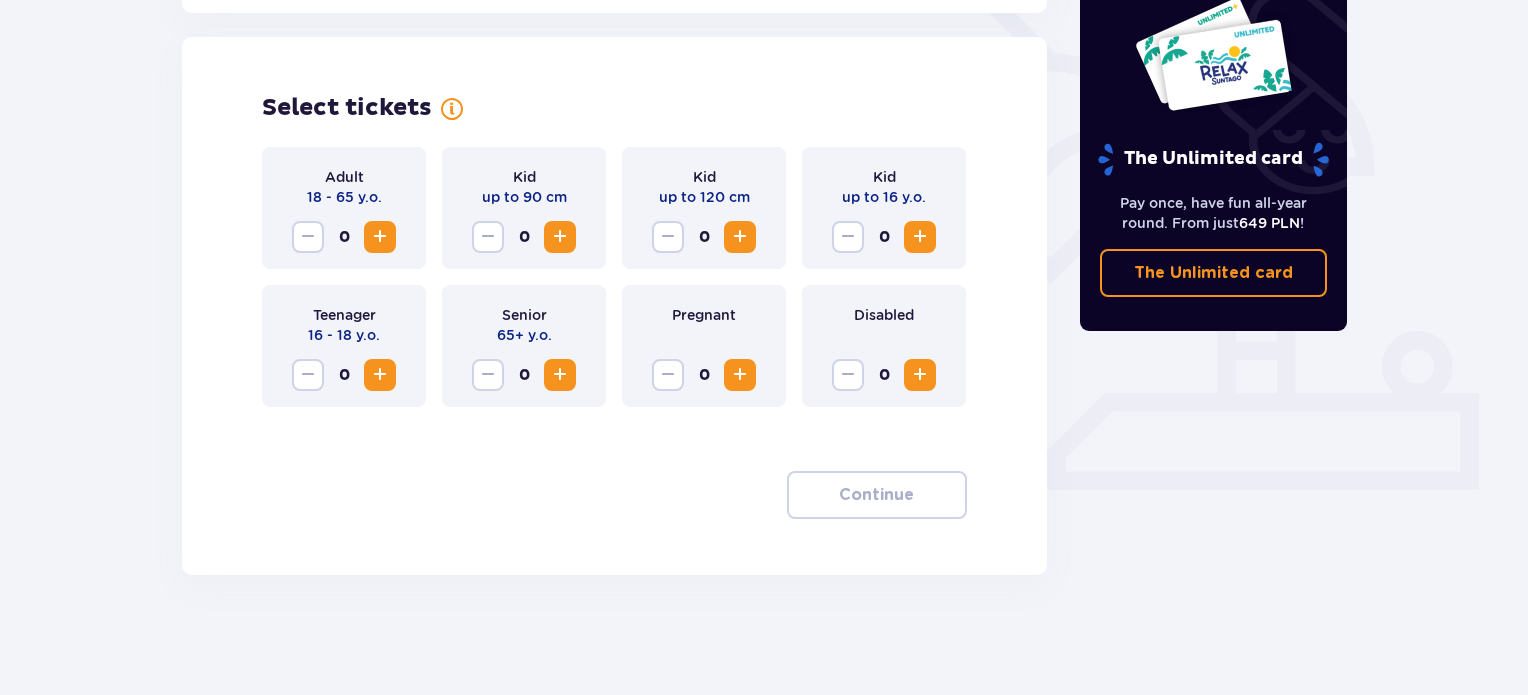 click at bounding box center (380, 237) 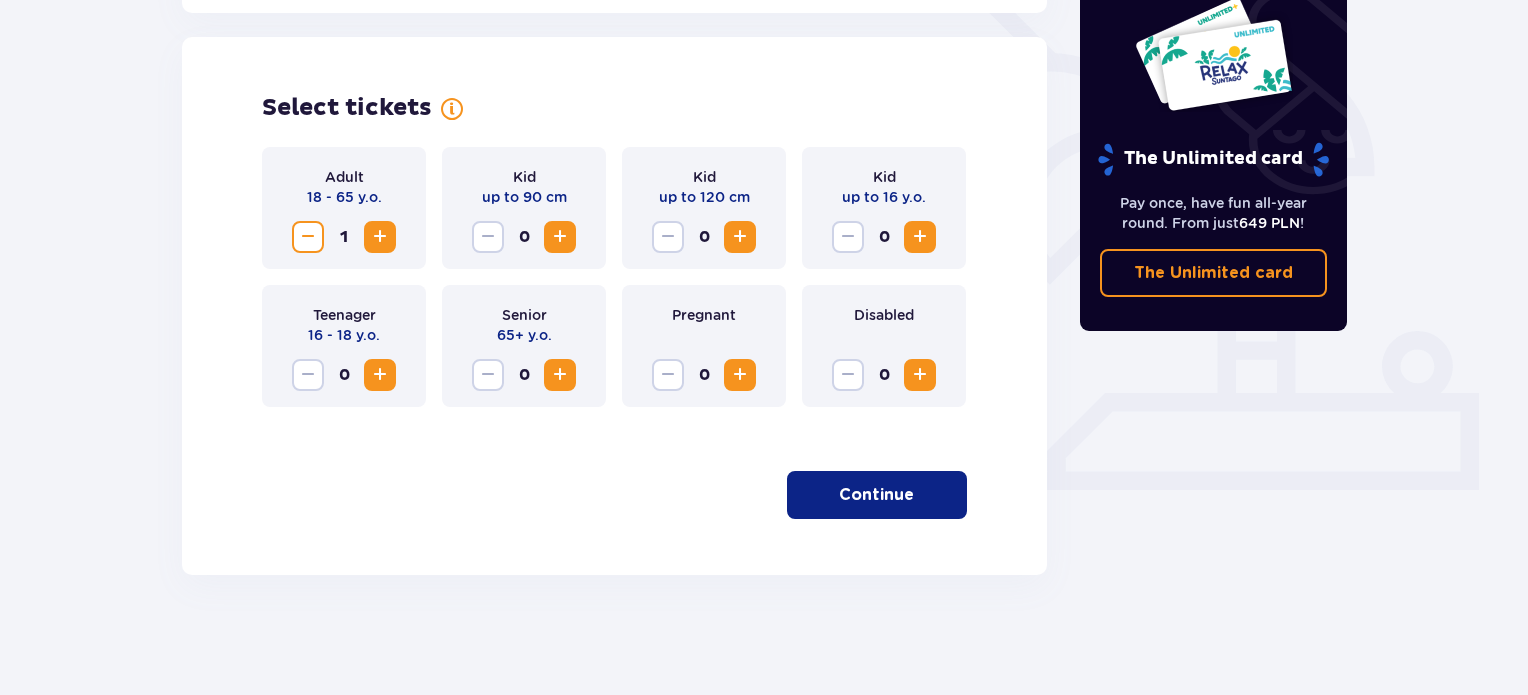 click on "Continue" at bounding box center (877, 495) 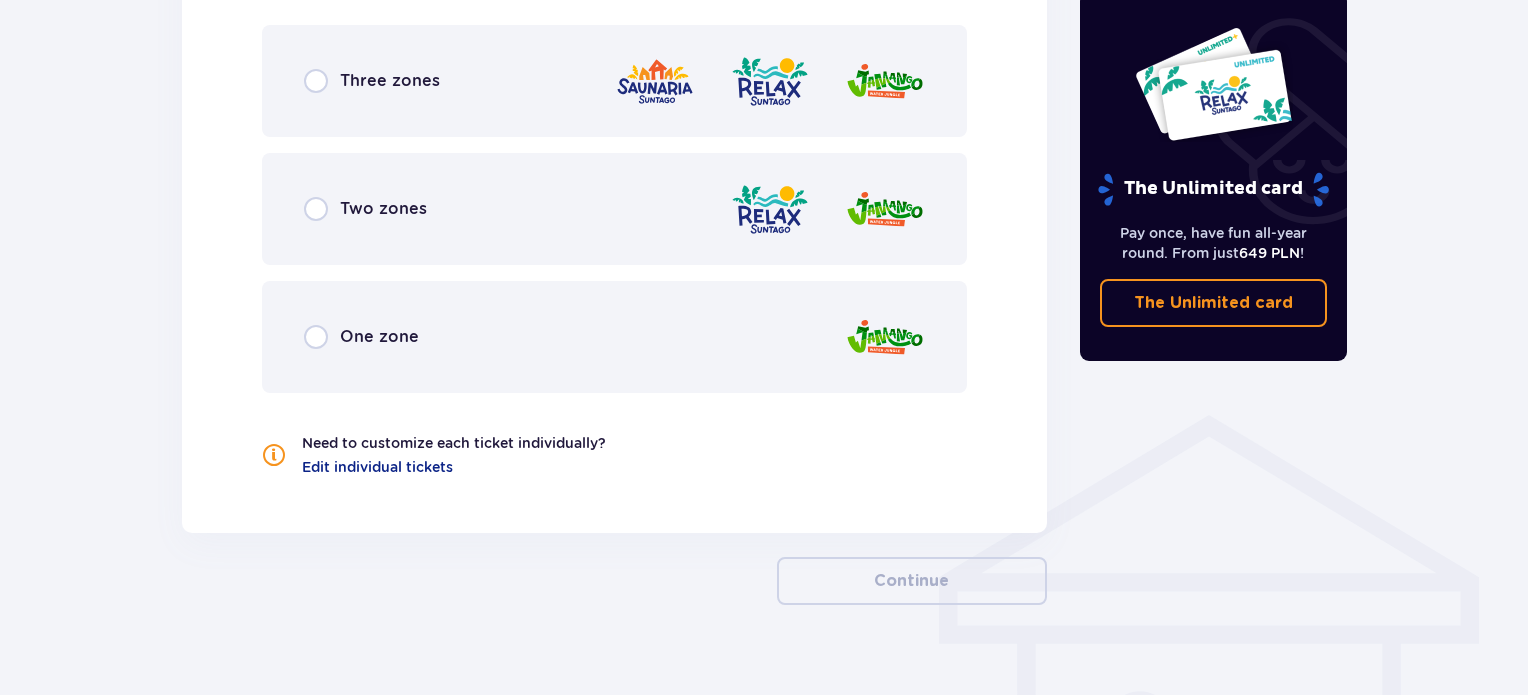 scroll, scrollTop: 1222, scrollLeft: 0, axis: vertical 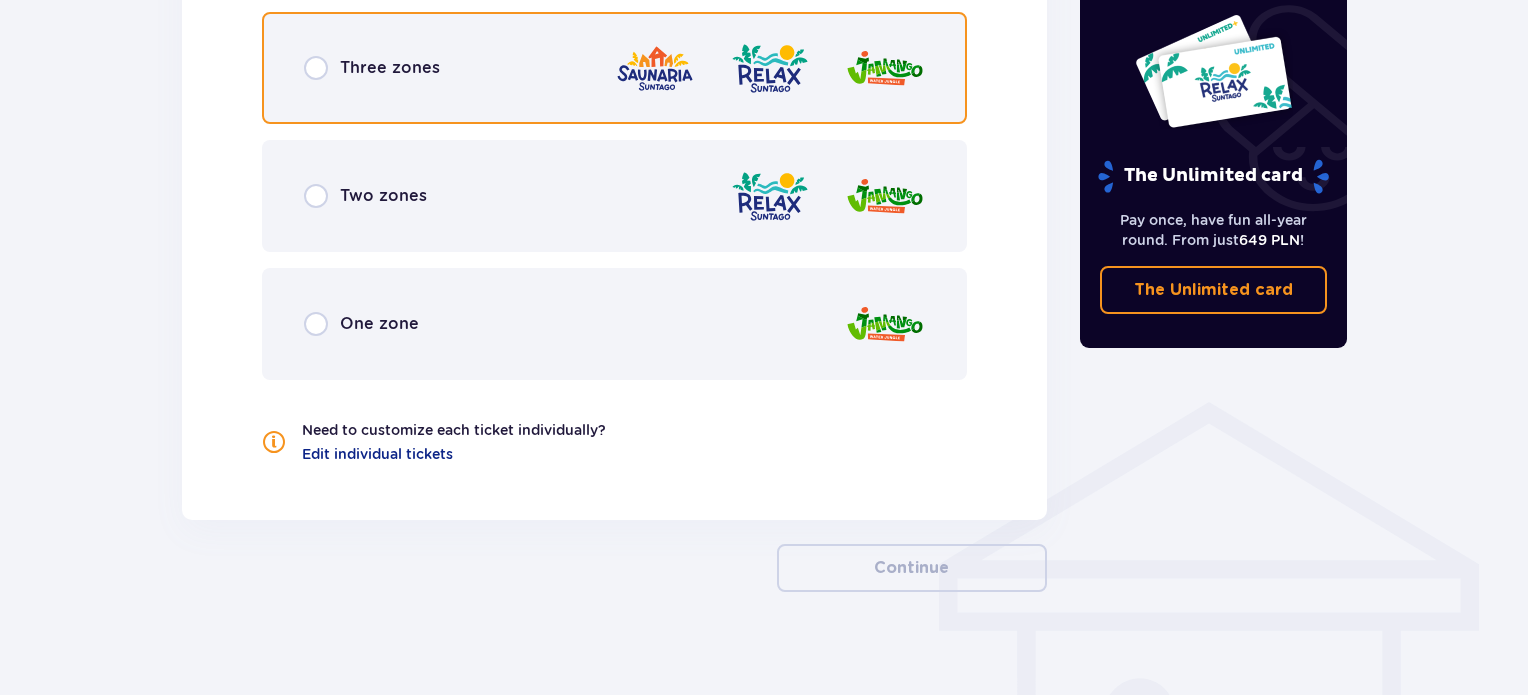 click at bounding box center [316, 68] 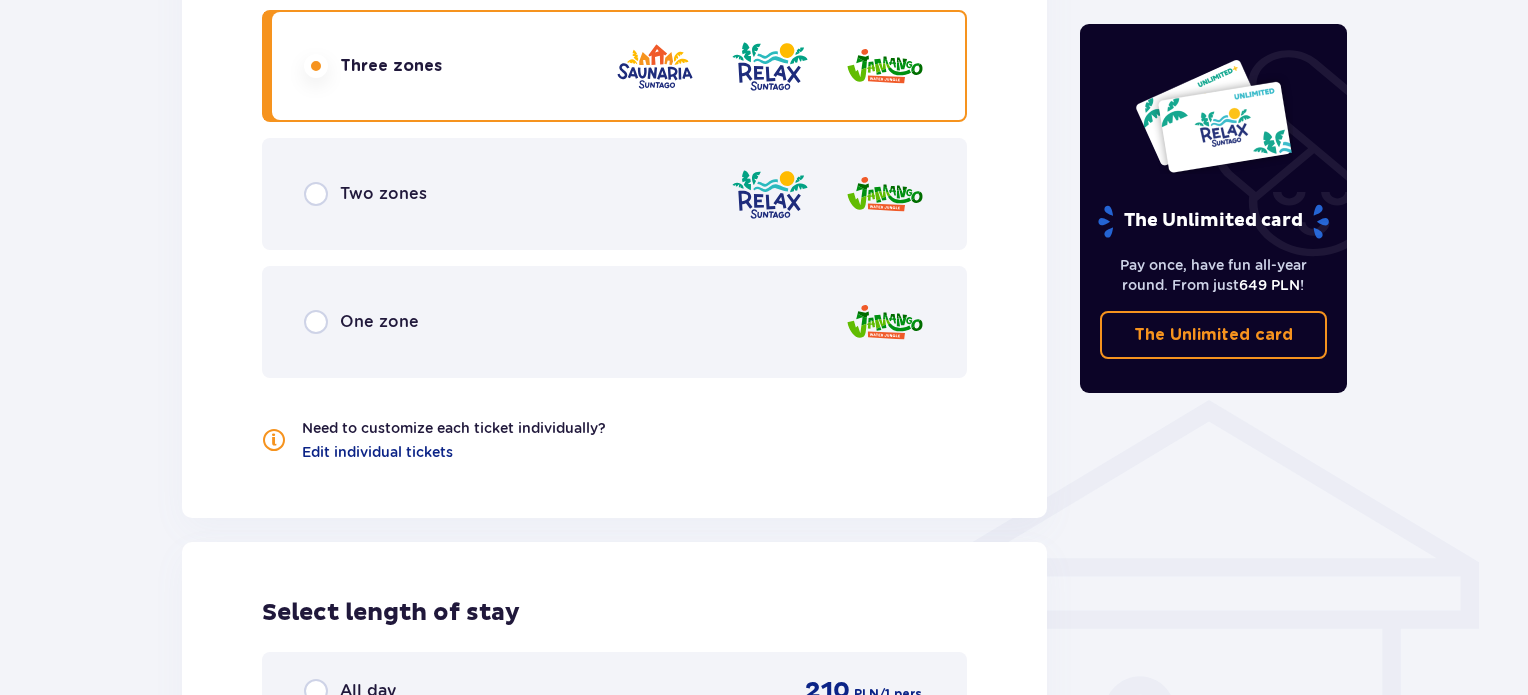 scroll, scrollTop: 1218, scrollLeft: 0, axis: vertical 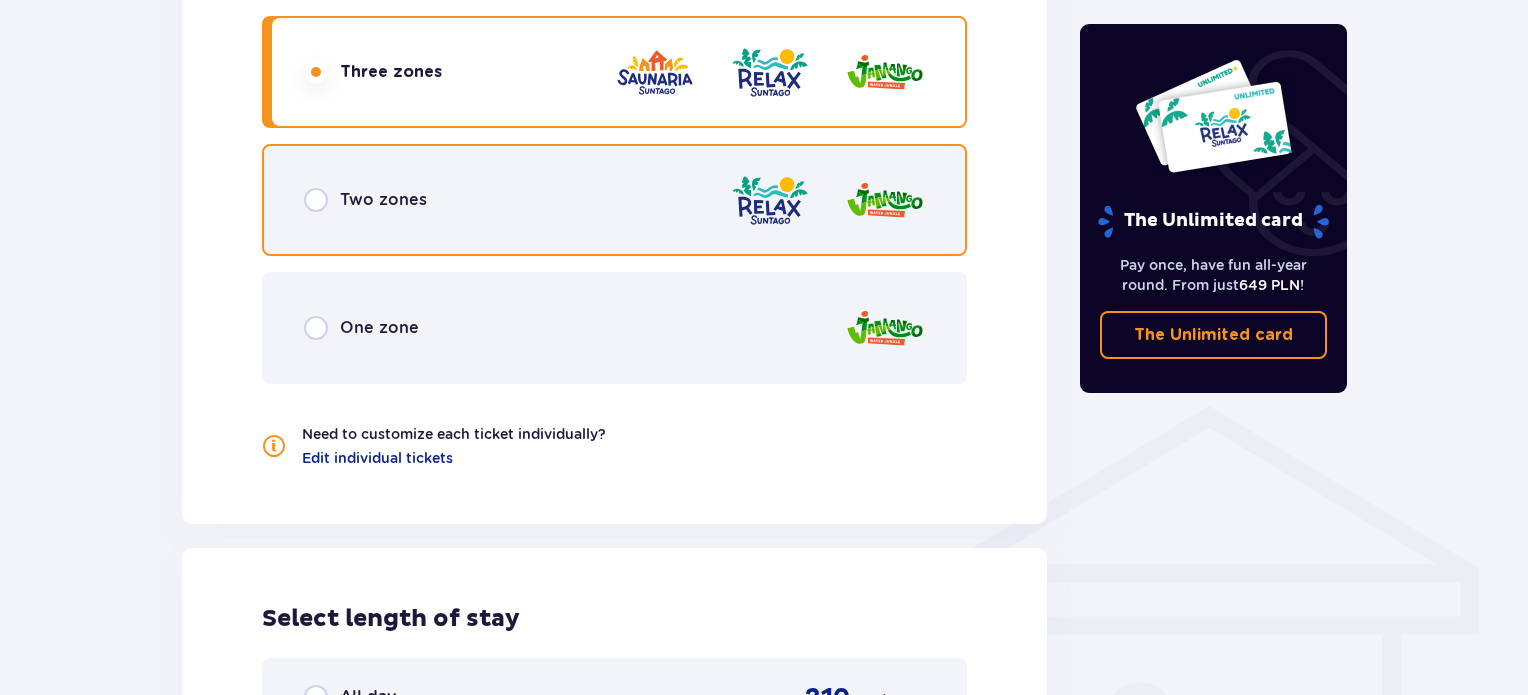 click at bounding box center (316, 200) 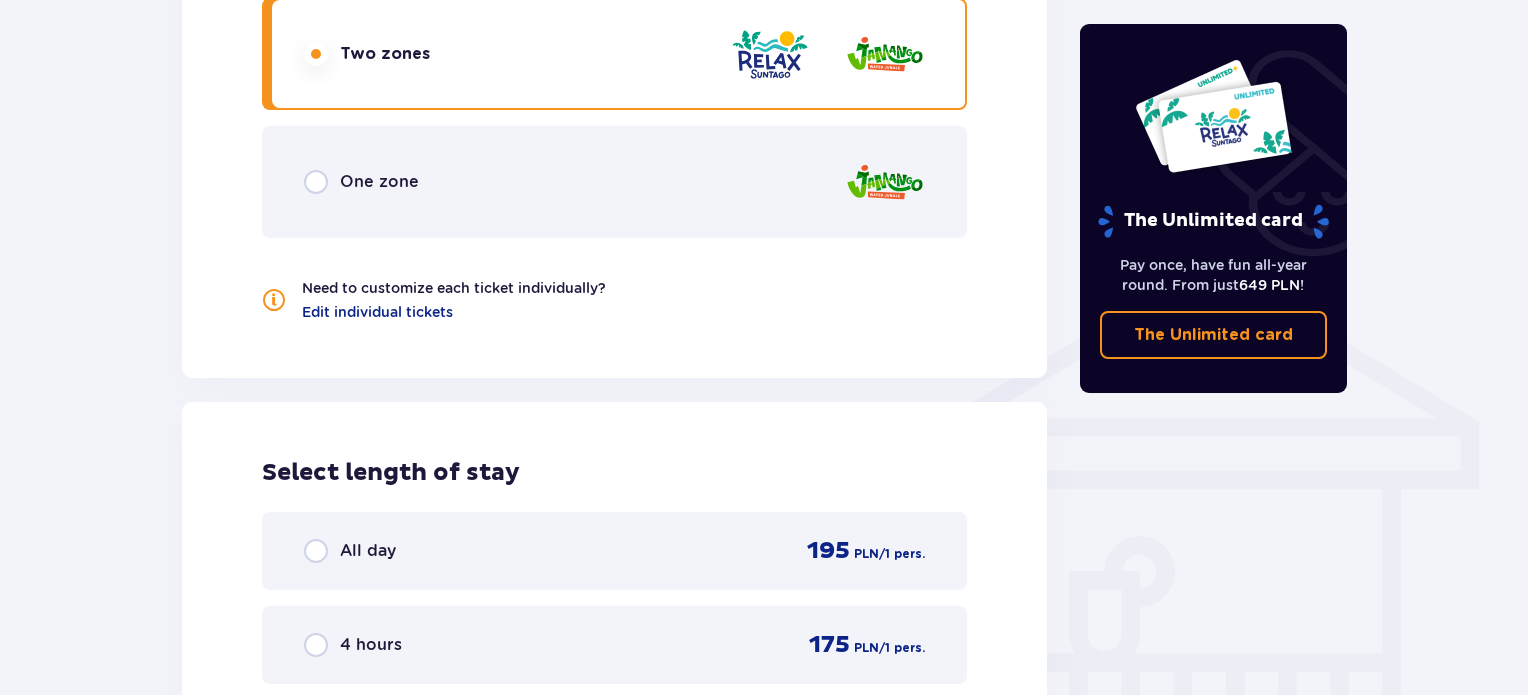 scroll, scrollTop: 1318, scrollLeft: 0, axis: vertical 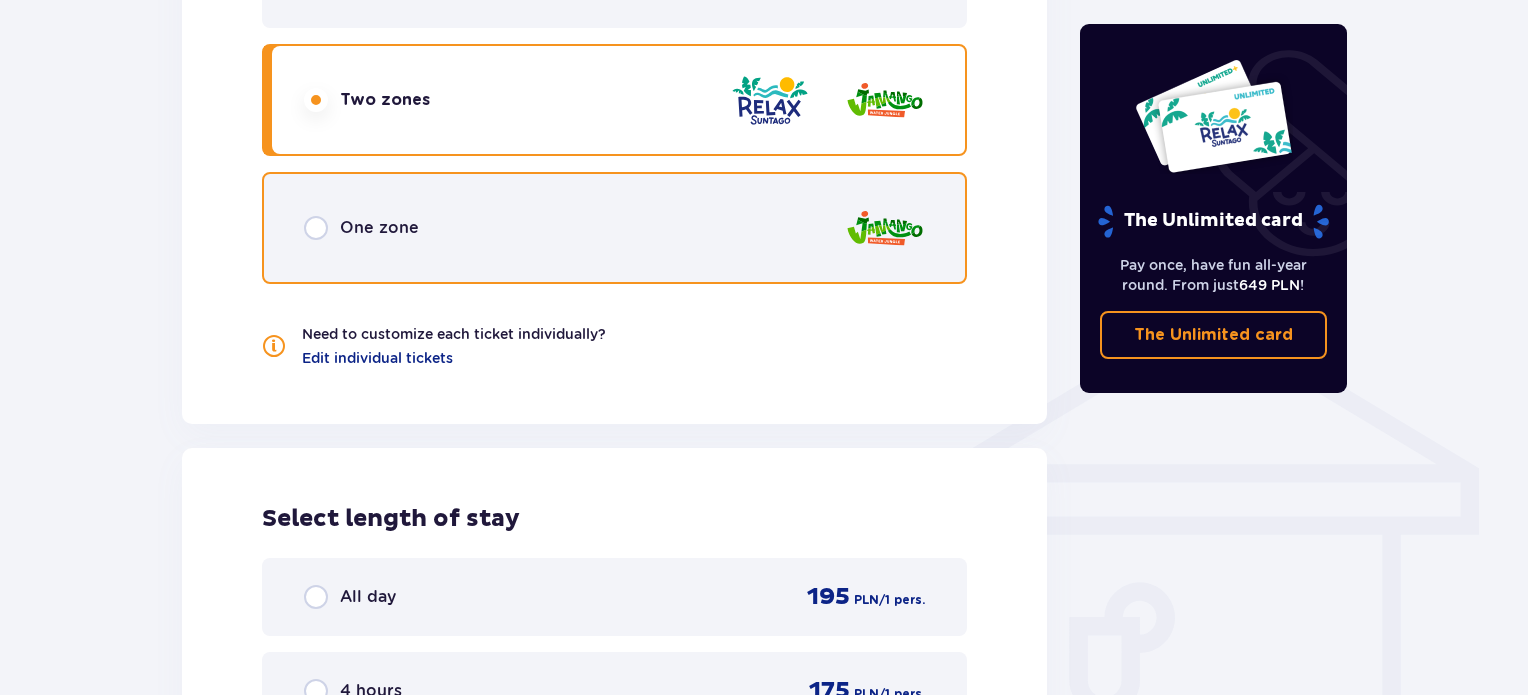 click at bounding box center (316, 228) 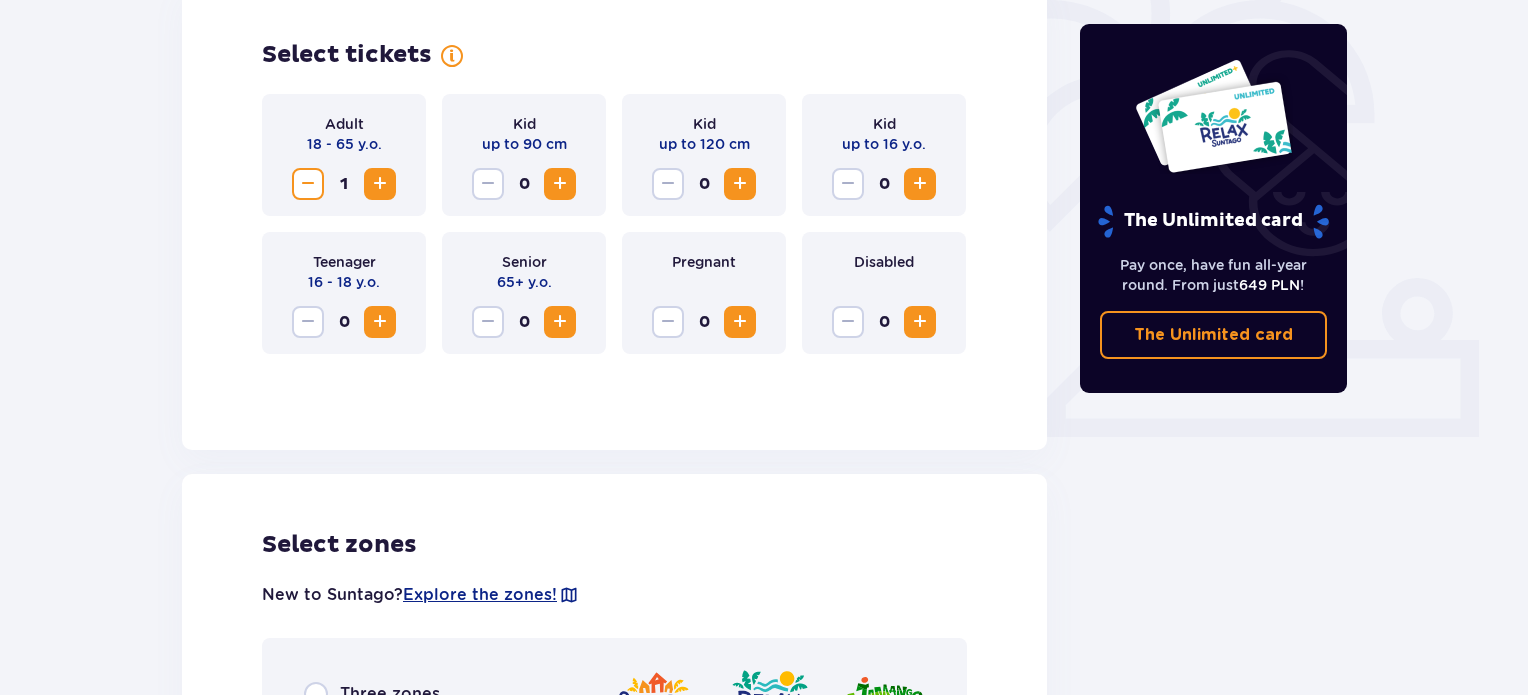 scroll, scrollTop: 388, scrollLeft: 0, axis: vertical 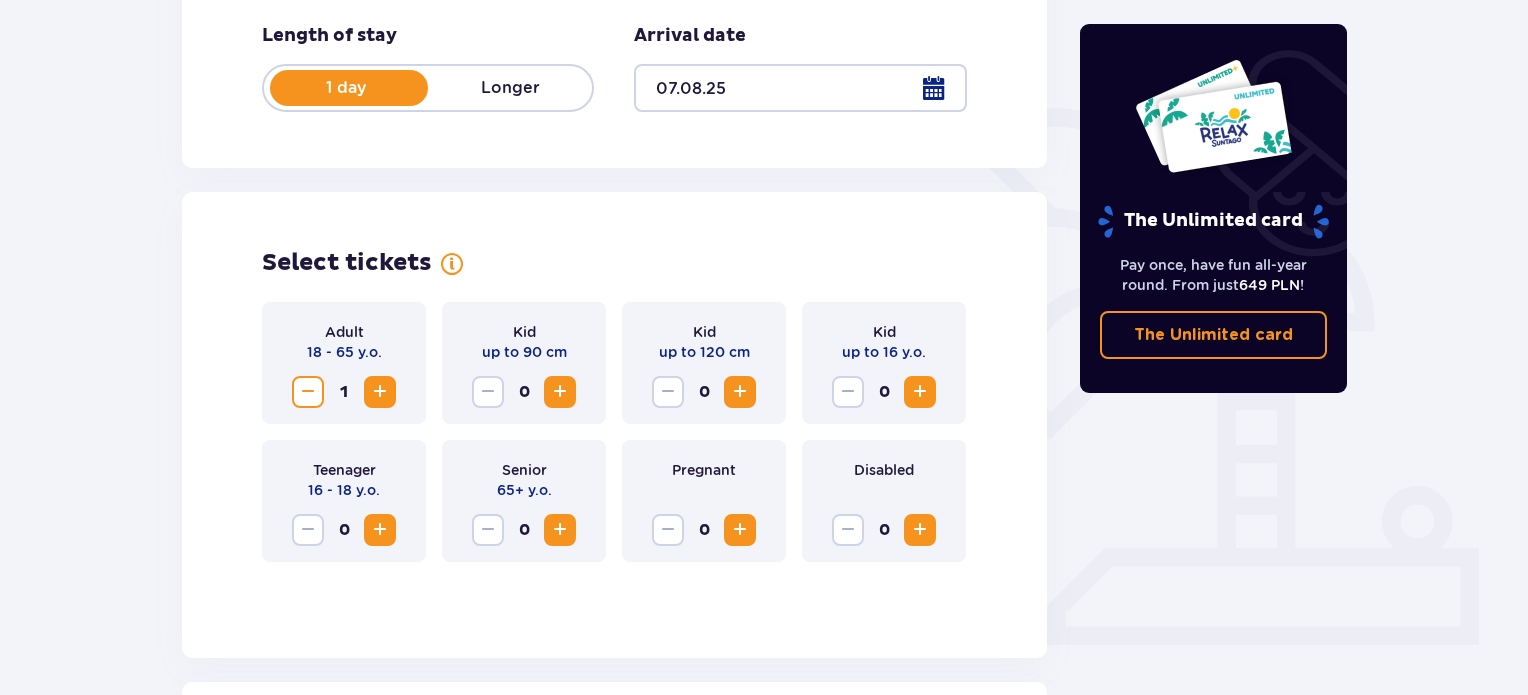 click at bounding box center (308, 392) 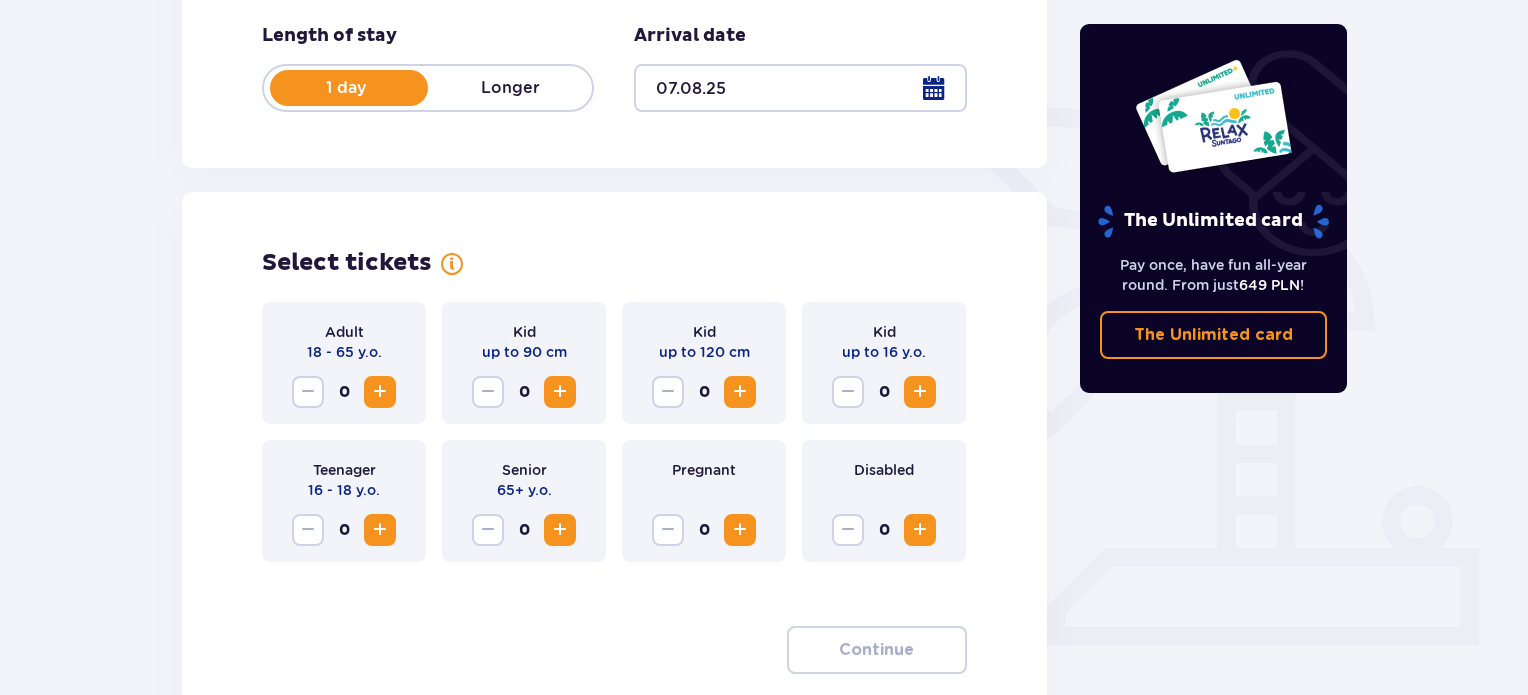 click at bounding box center [380, 530] 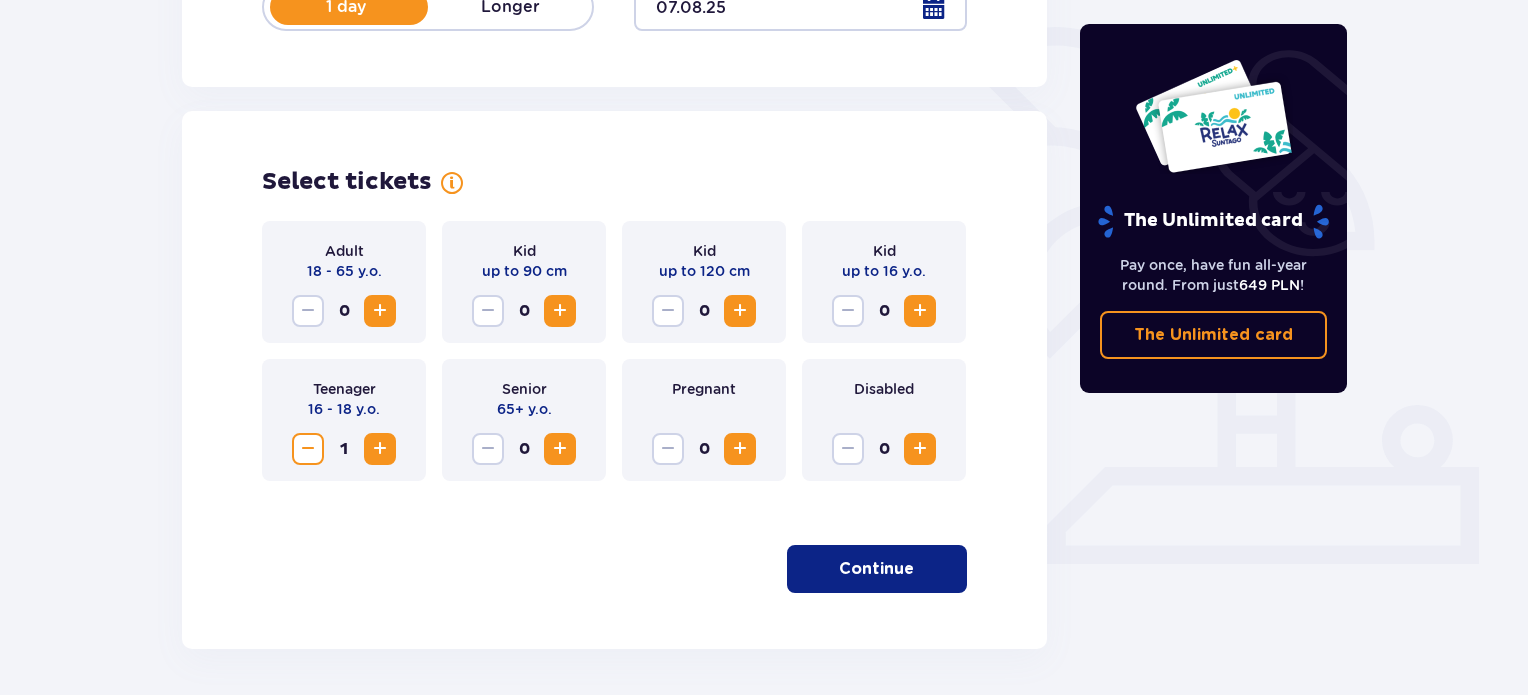 scroll, scrollTop: 543, scrollLeft: 0, axis: vertical 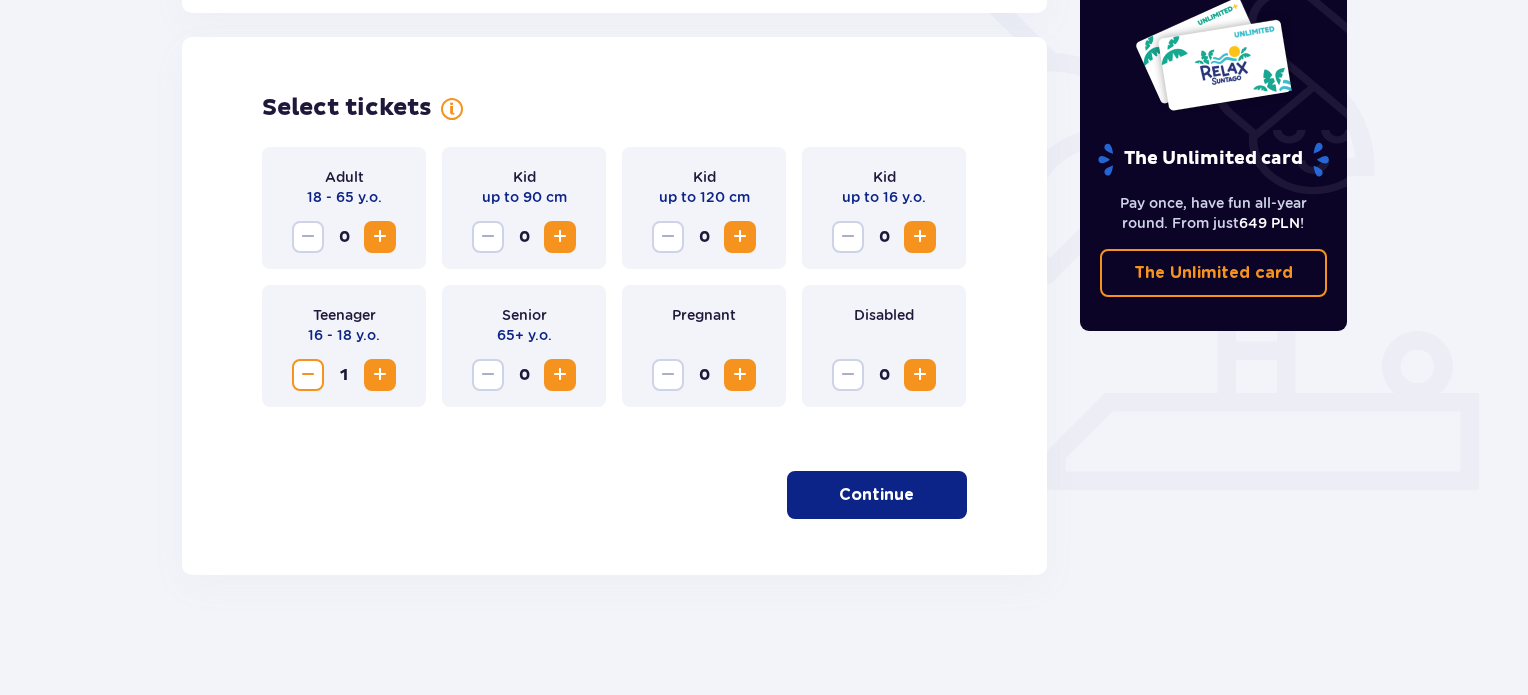 click on "Continue" at bounding box center [876, 495] 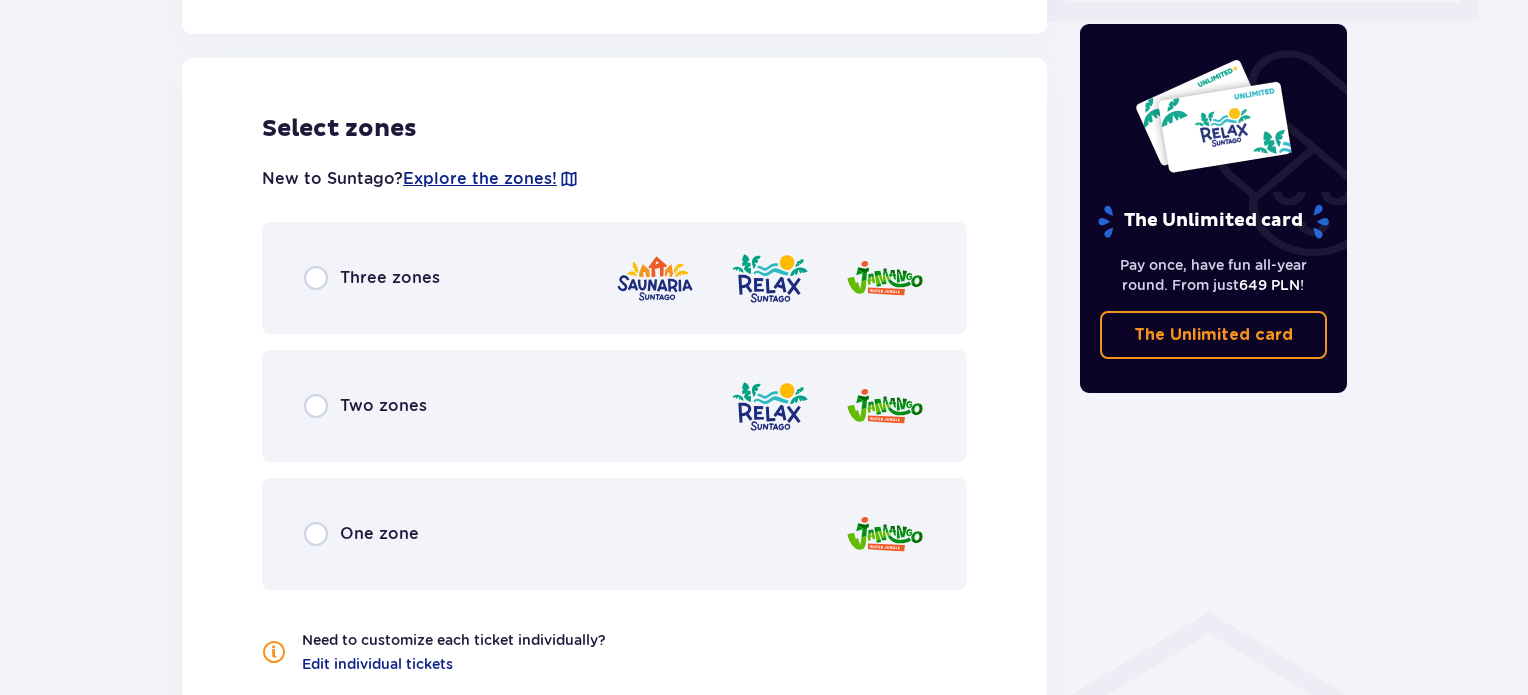 scroll, scrollTop: 1022, scrollLeft: 0, axis: vertical 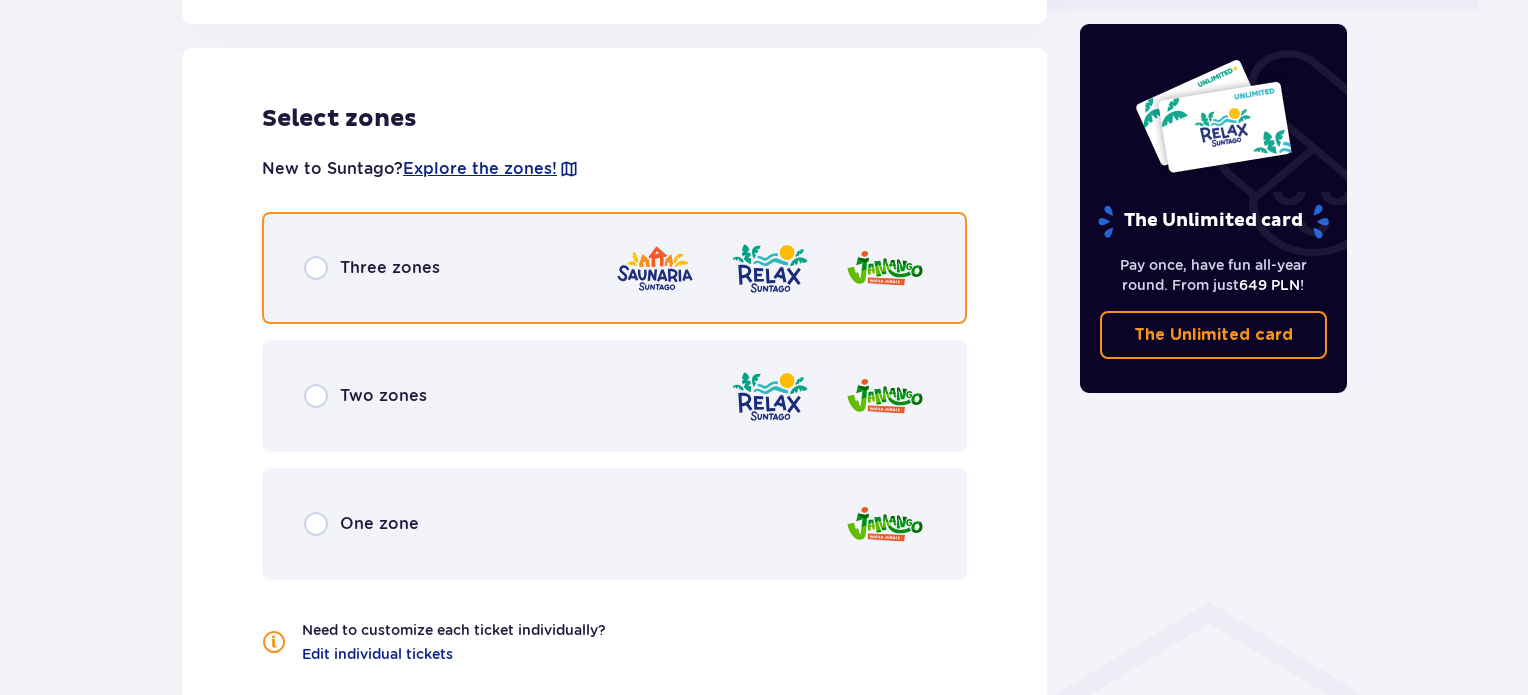 click at bounding box center (316, 268) 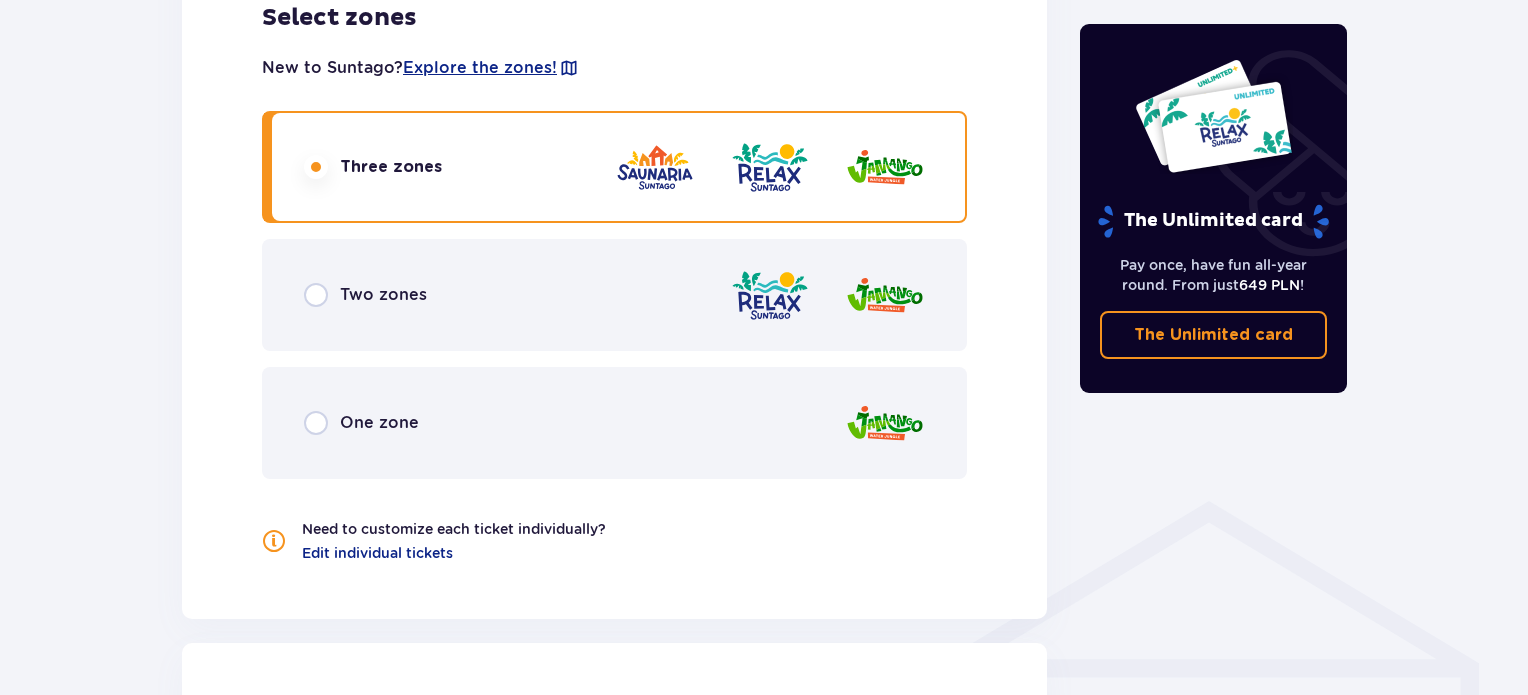 scroll, scrollTop: 1118, scrollLeft: 0, axis: vertical 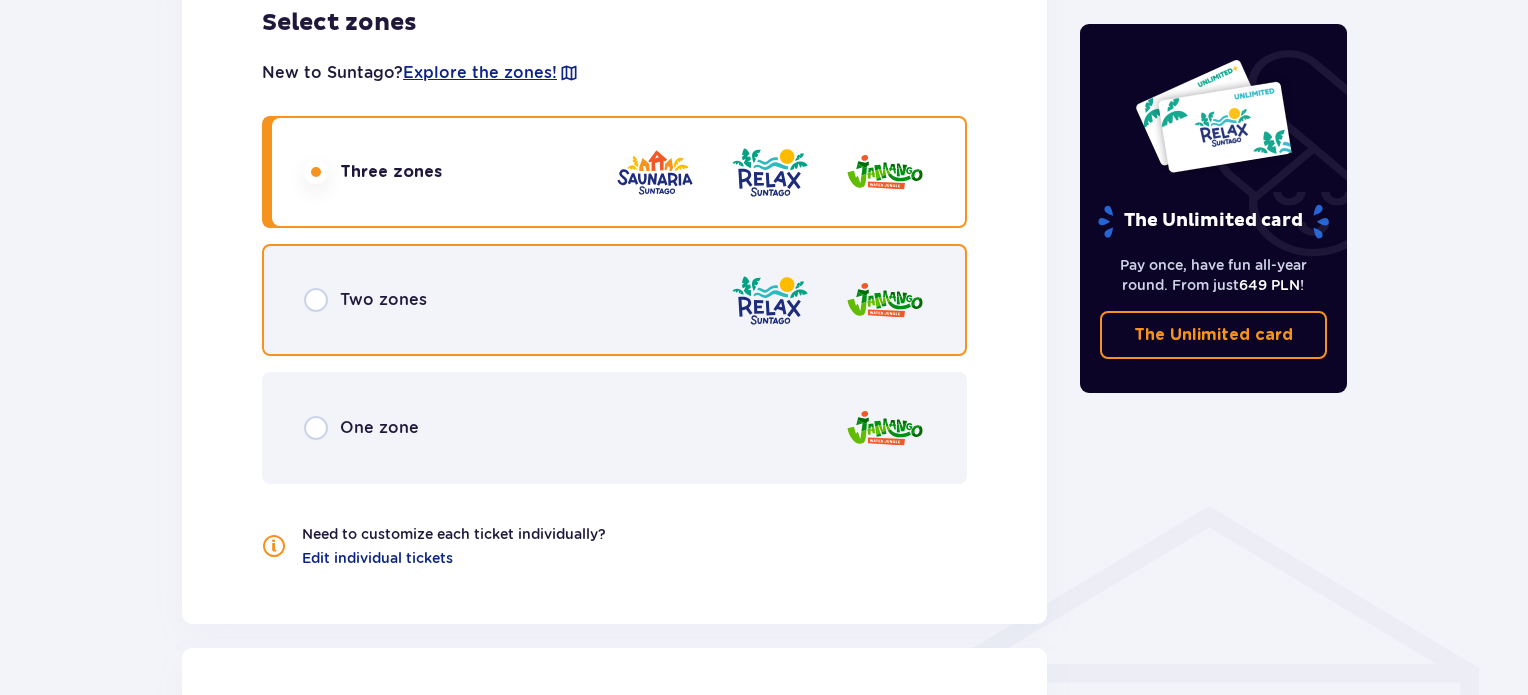 click at bounding box center [316, 300] 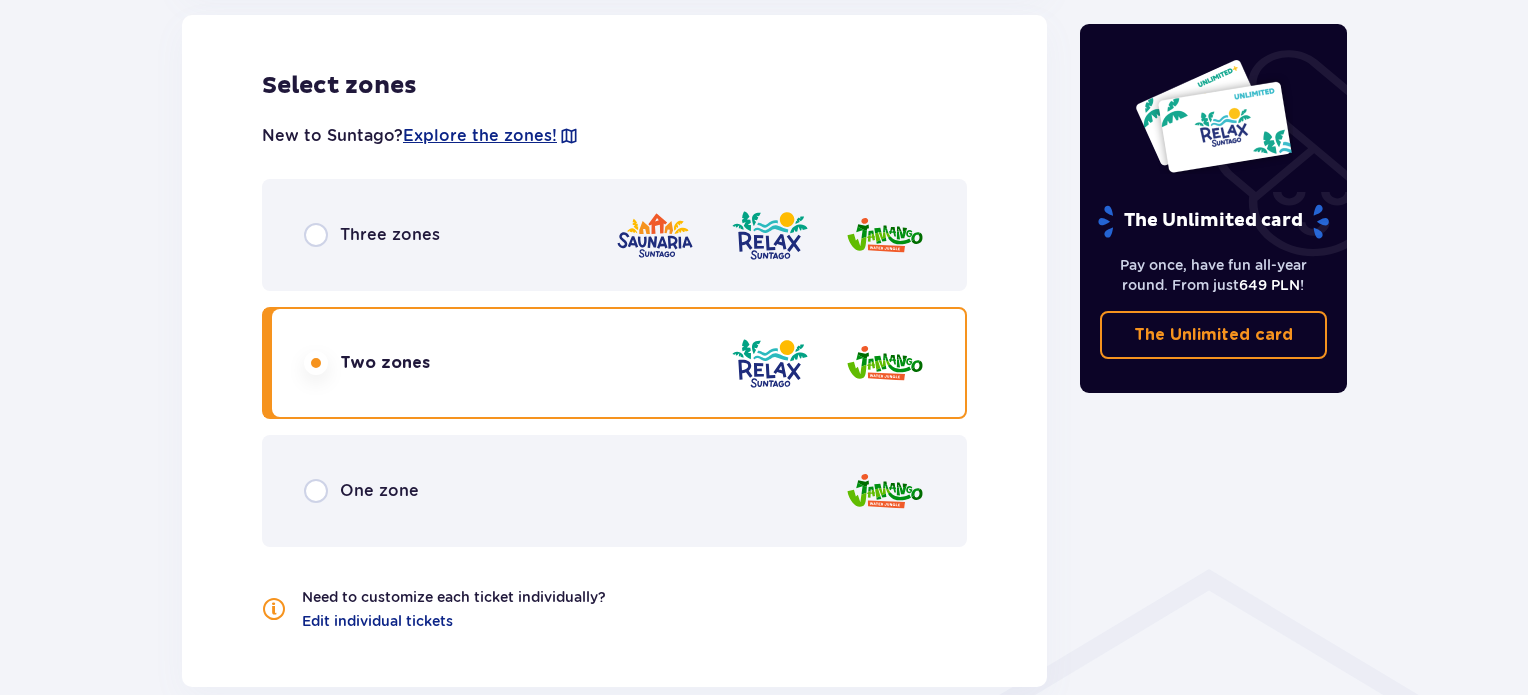 scroll, scrollTop: 1018, scrollLeft: 0, axis: vertical 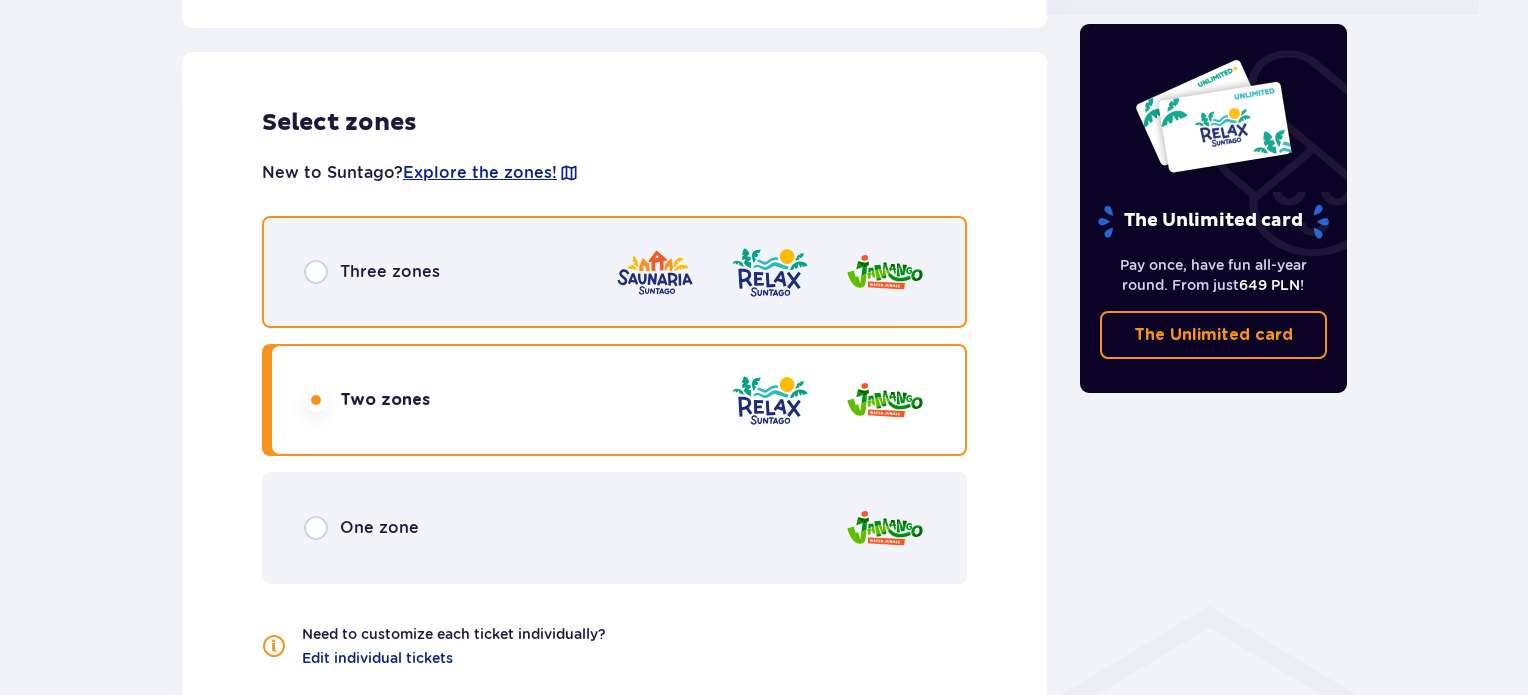 click at bounding box center (316, 272) 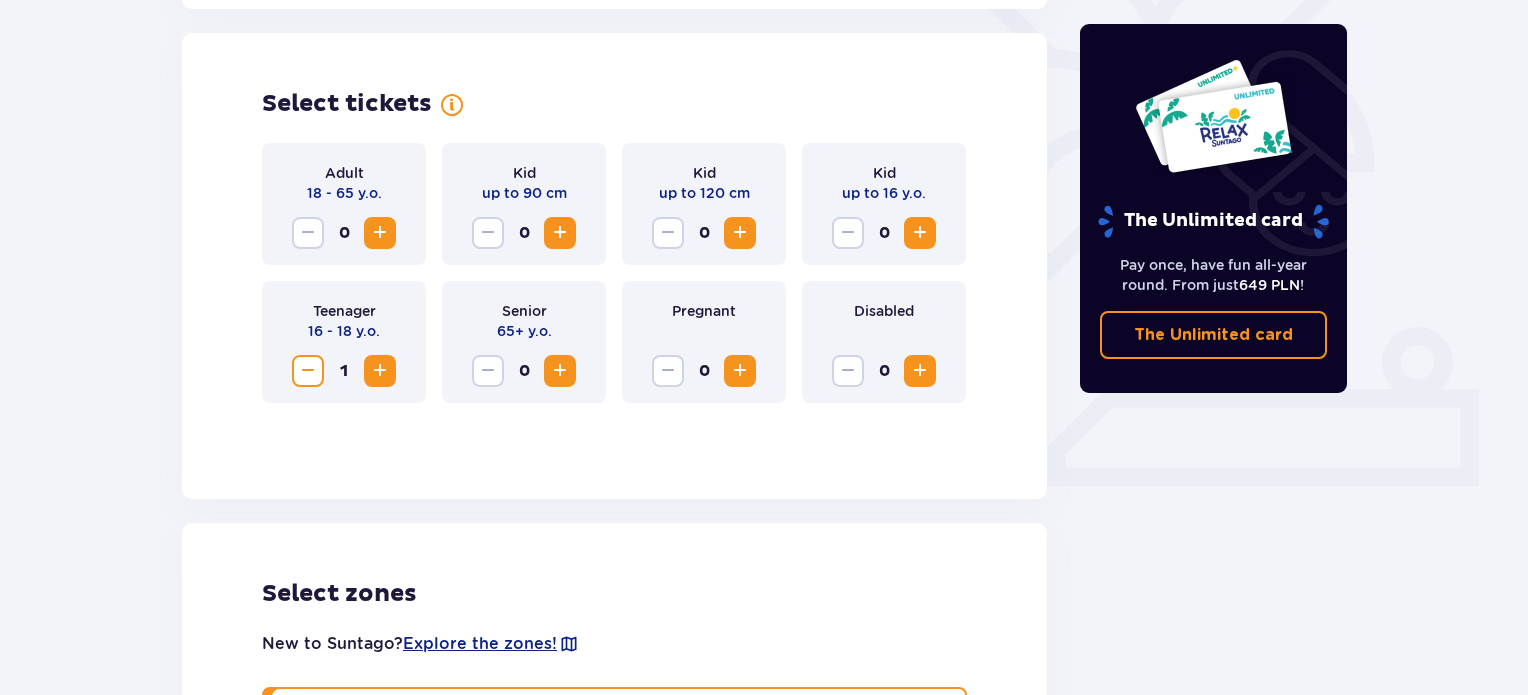 scroll, scrollTop: 518, scrollLeft: 0, axis: vertical 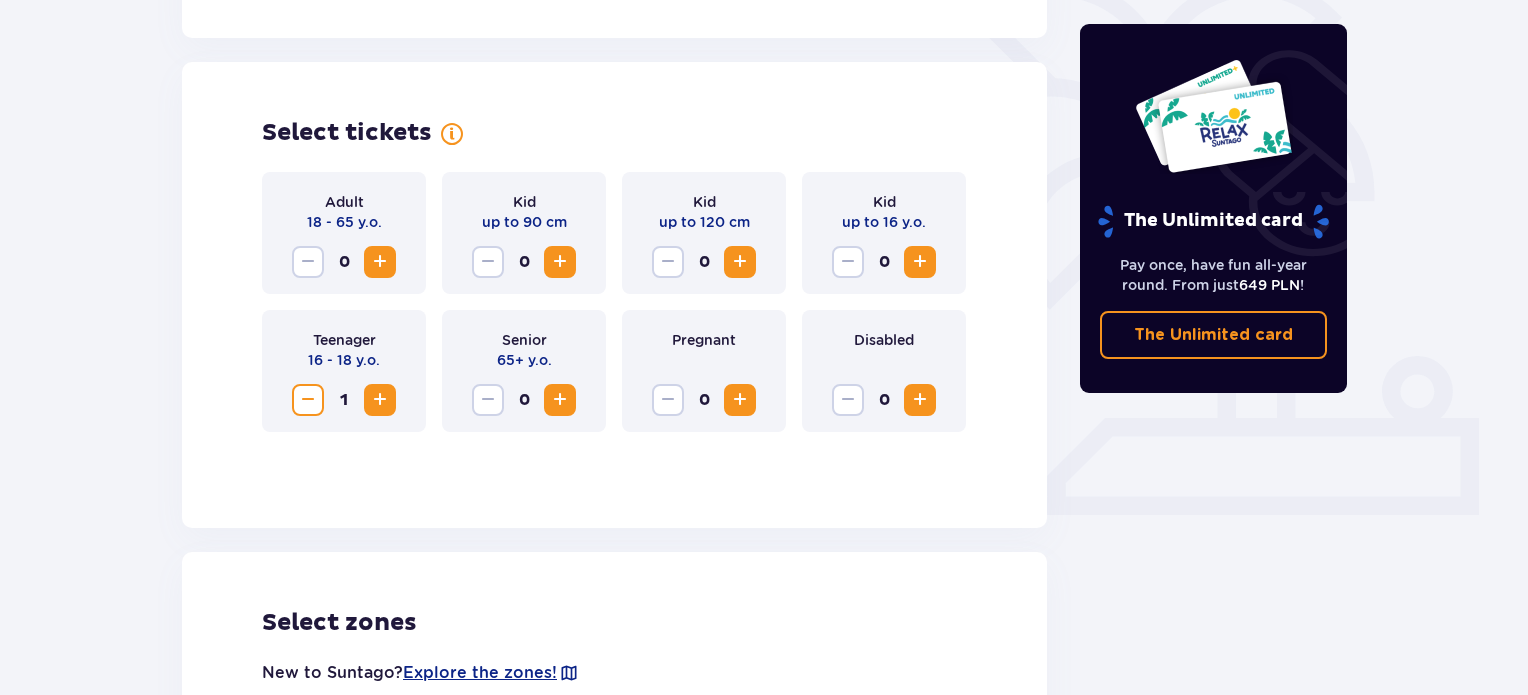 click at bounding box center [308, 400] 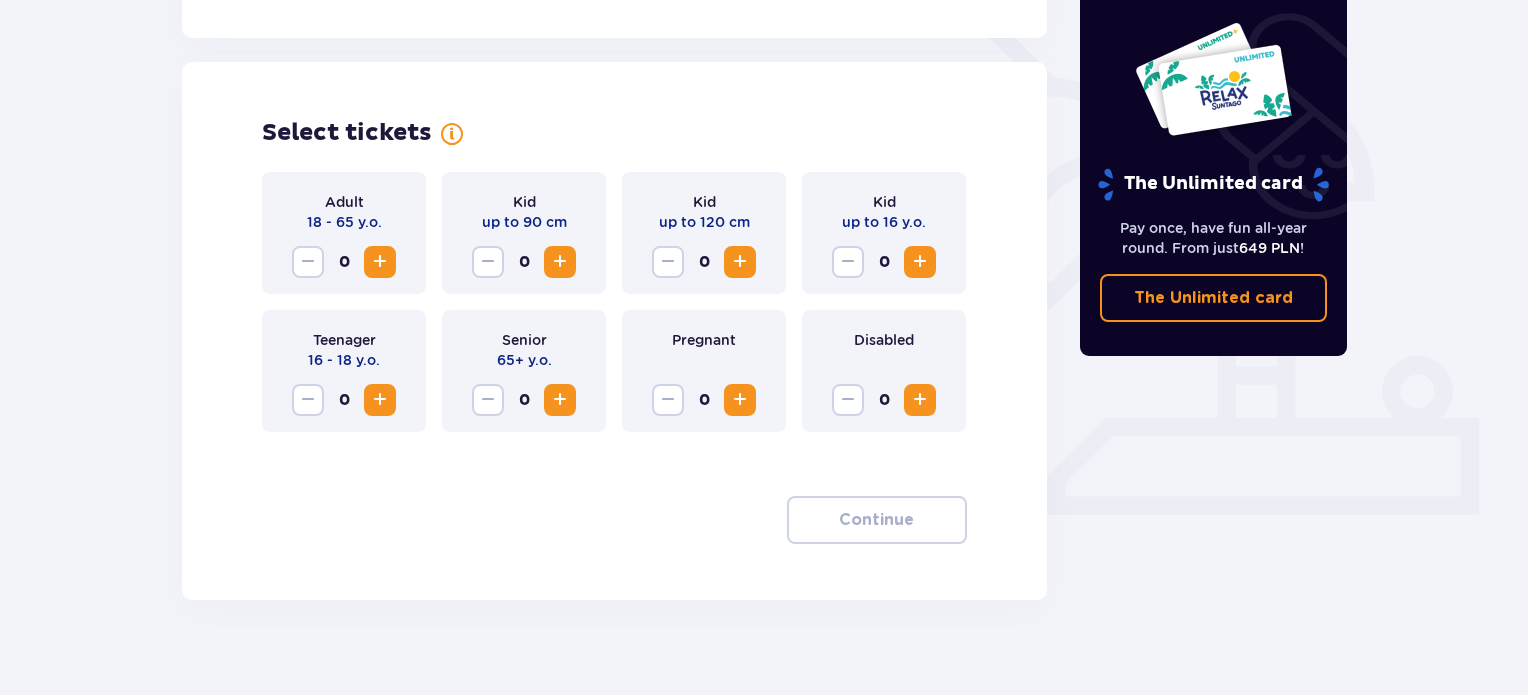 click at bounding box center [380, 262] 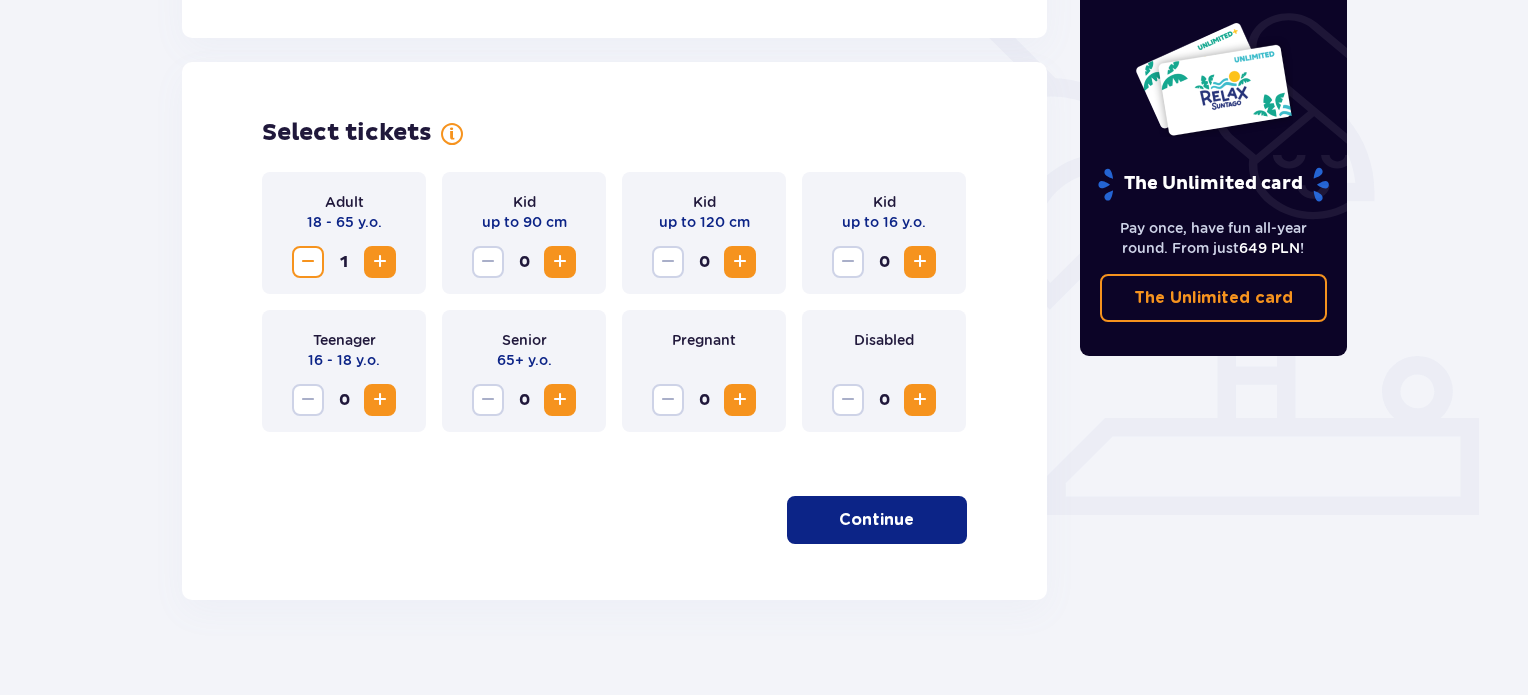 click on "Continue" at bounding box center [877, 520] 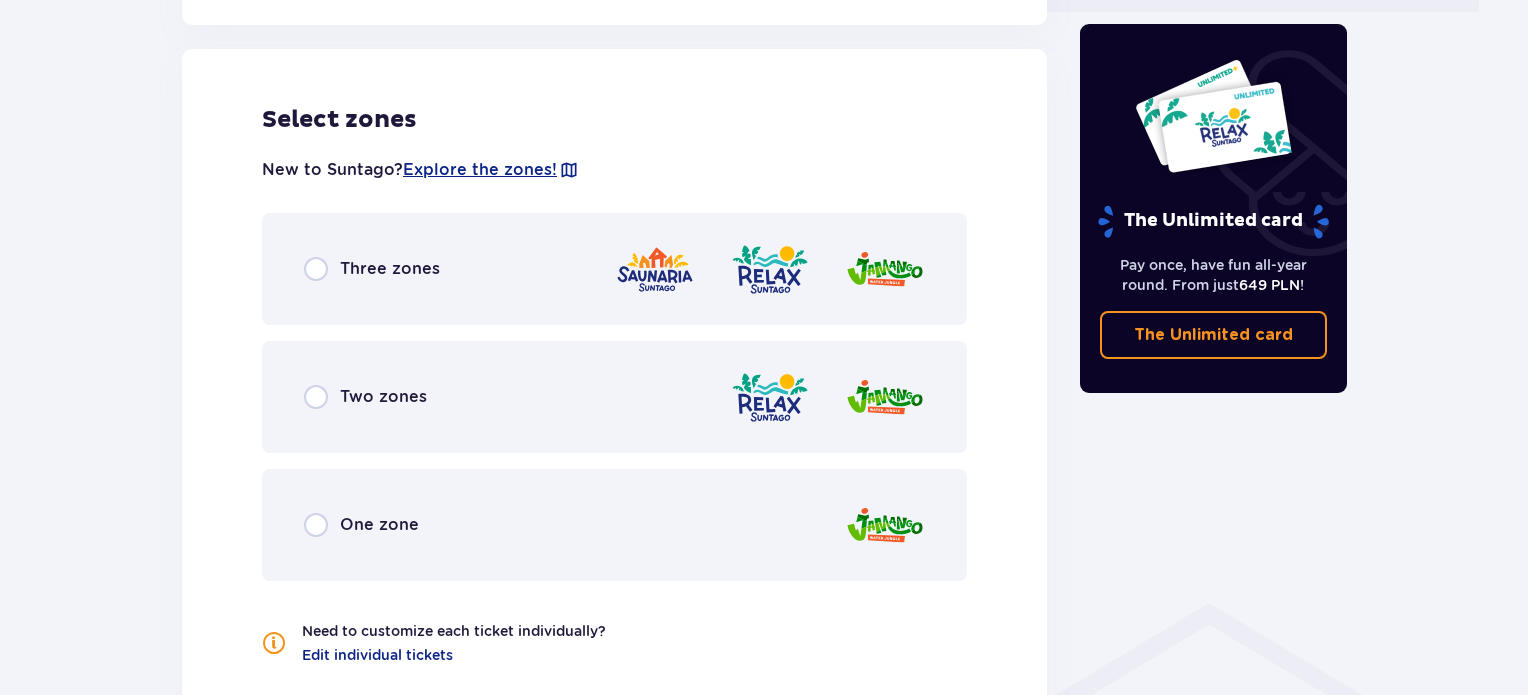 scroll, scrollTop: 1022, scrollLeft: 0, axis: vertical 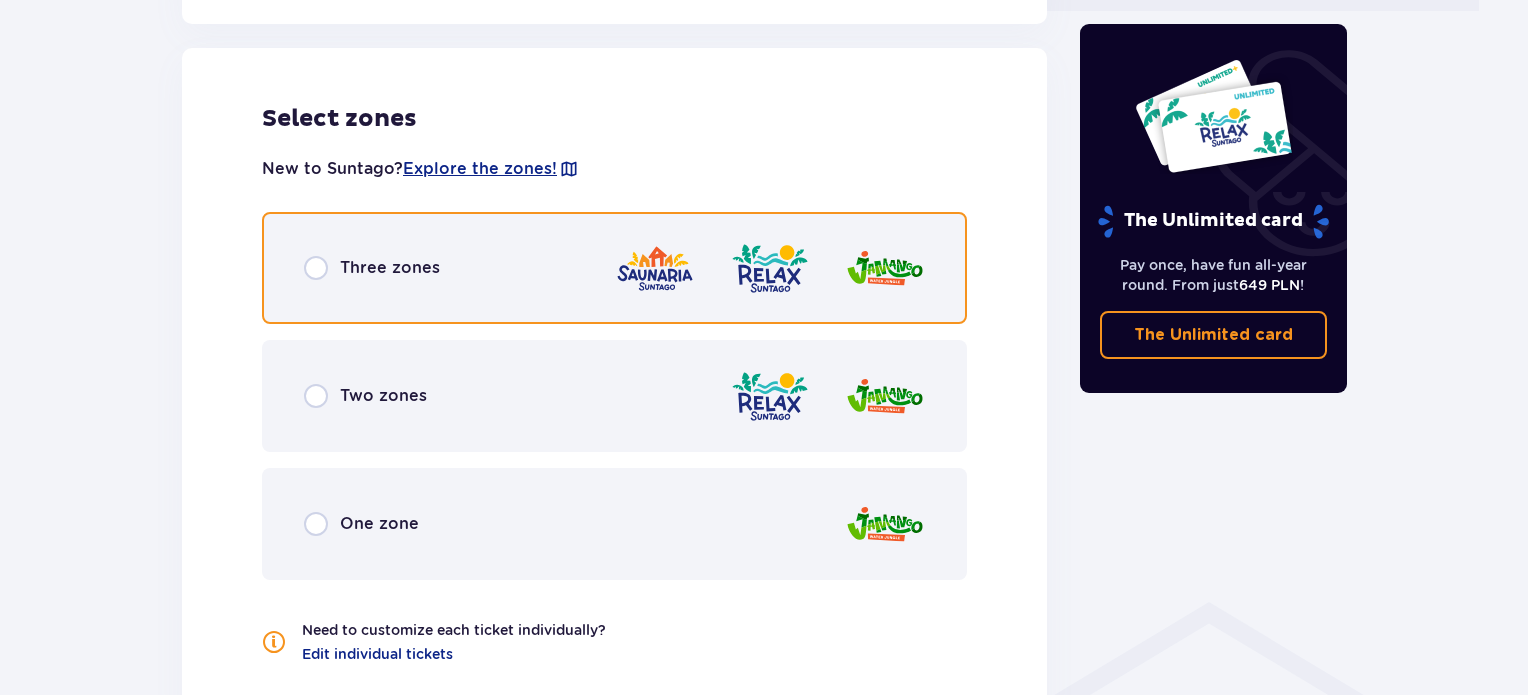 click at bounding box center [316, 268] 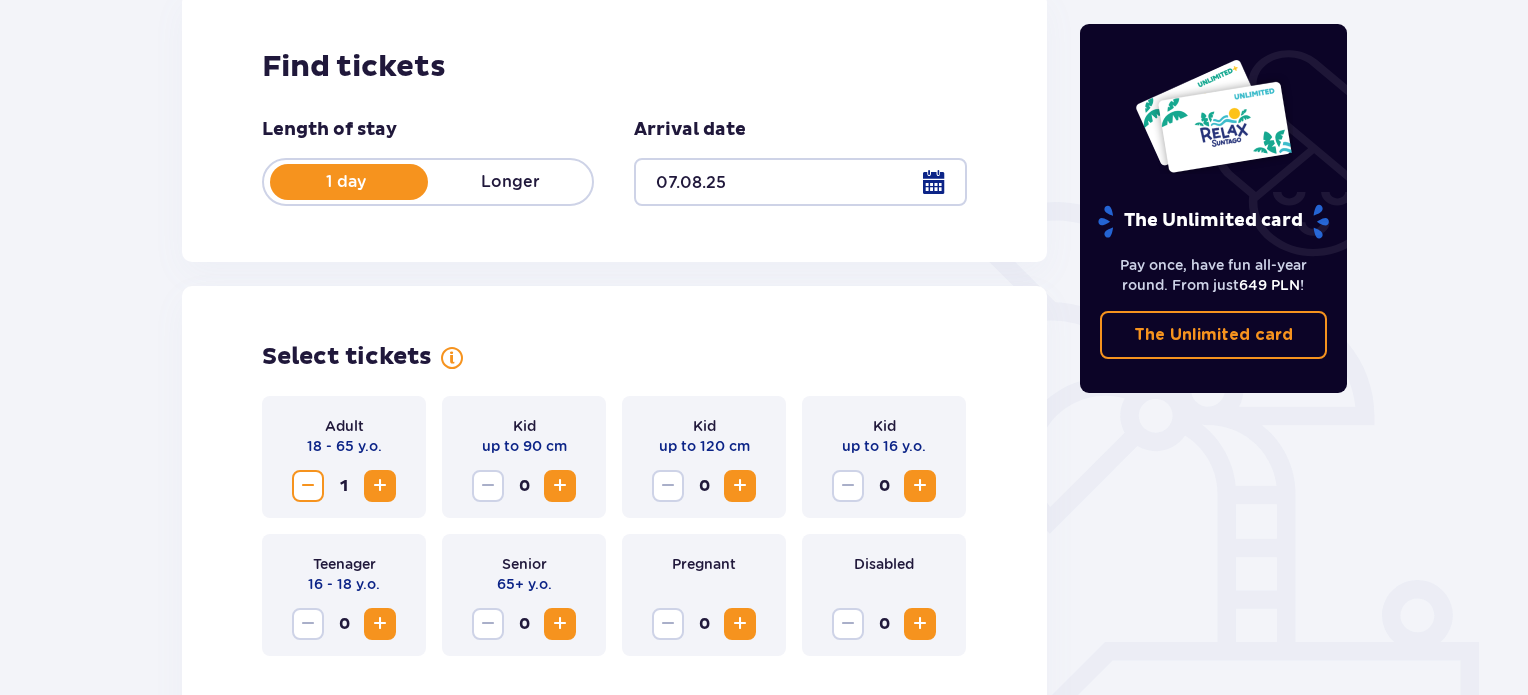 scroll, scrollTop: 288, scrollLeft: 0, axis: vertical 